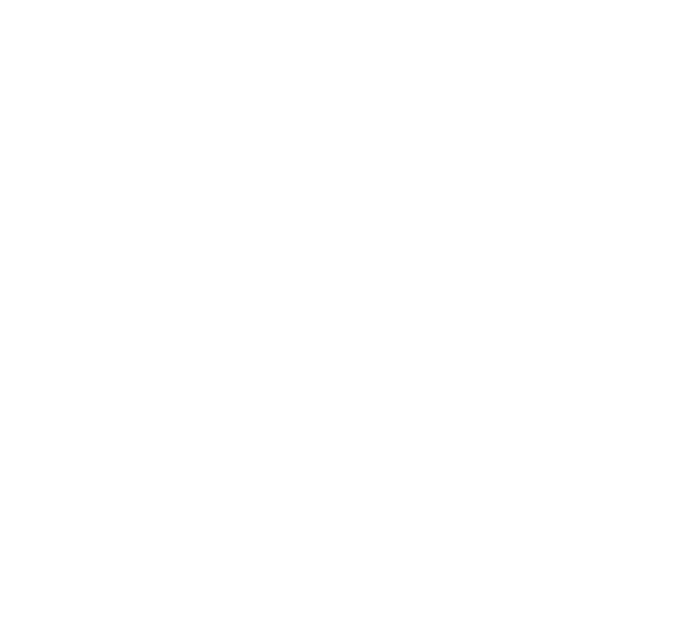 scroll, scrollTop: 0, scrollLeft: 0, axis: both 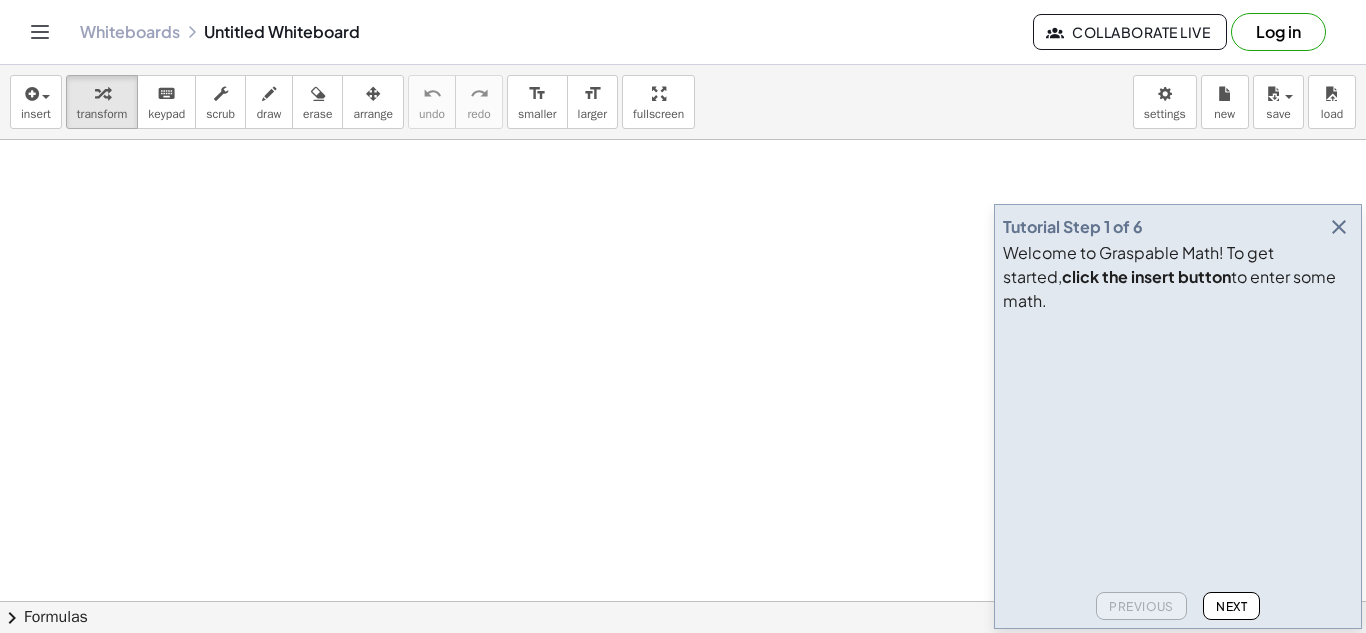 click at bounding box center [683, 666] 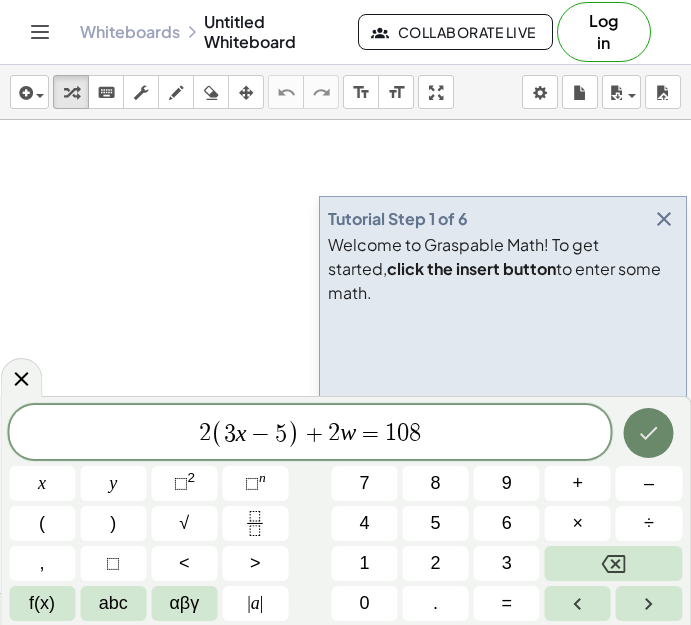 click 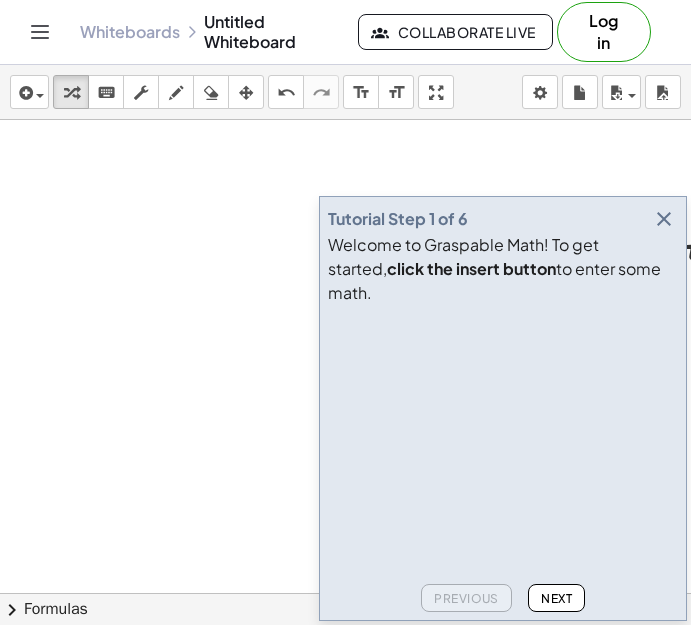 click at bounding box center (664, 219) 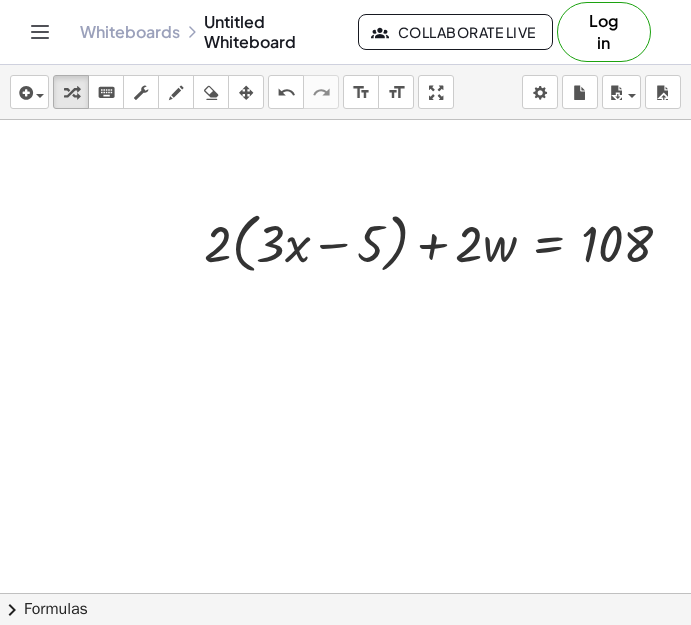 scroll, scrollTop: 0, scrollLeft: 258, axis: horizontal 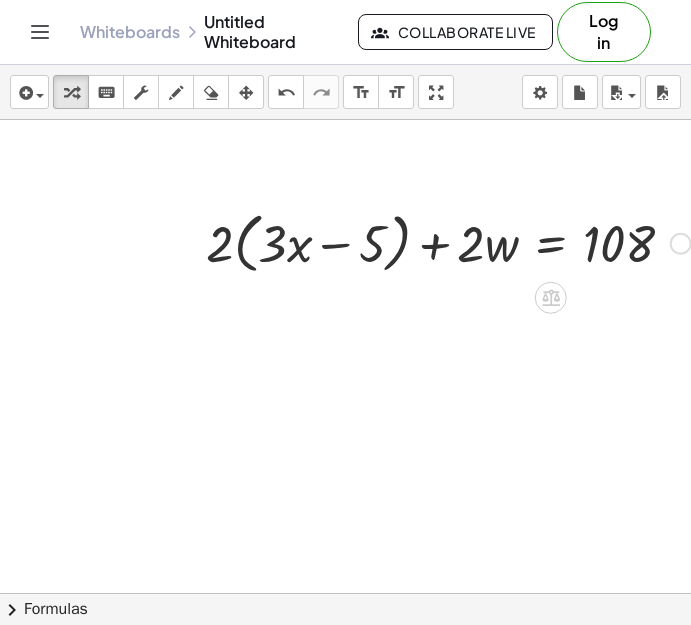click at bounding box center (448, 242) 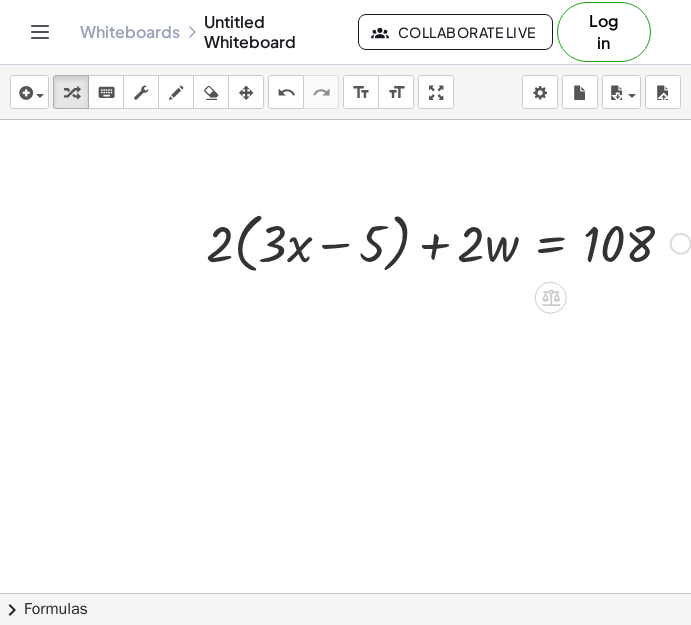 click at bounding box center [448, 242] 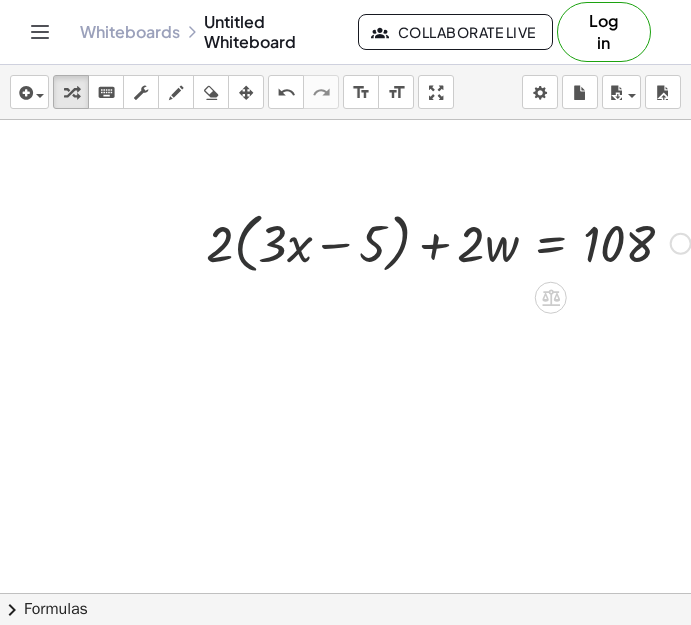 click at bounding box center [448, 242] 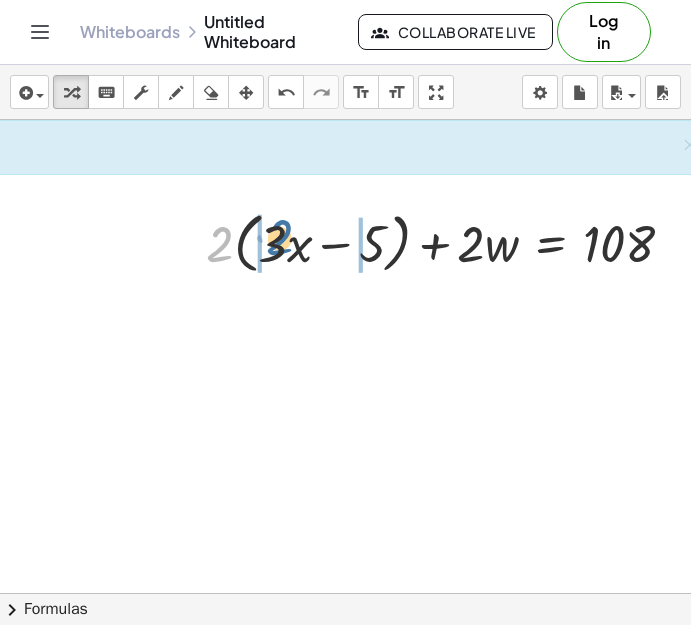drag, startPoint x: 224, startPoint y: 252, endPoint x: 287, endPoint y: 245, distance: 63.387695 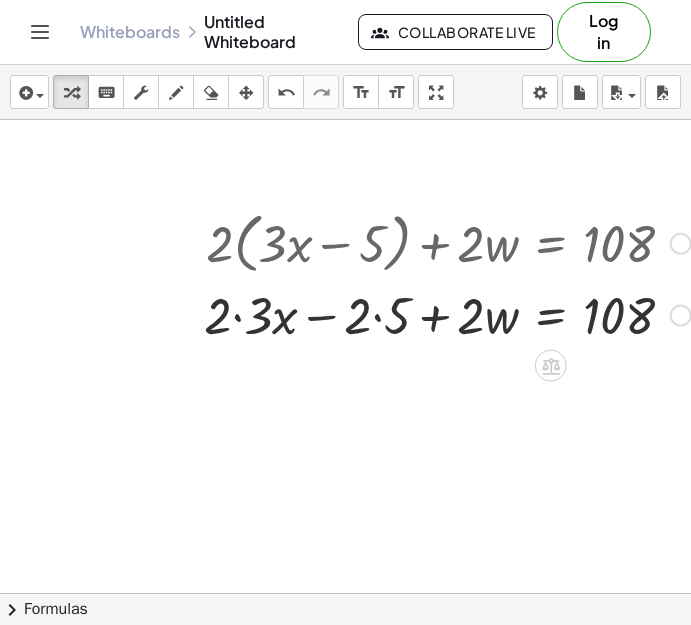 click at bounding box center [447, 314] 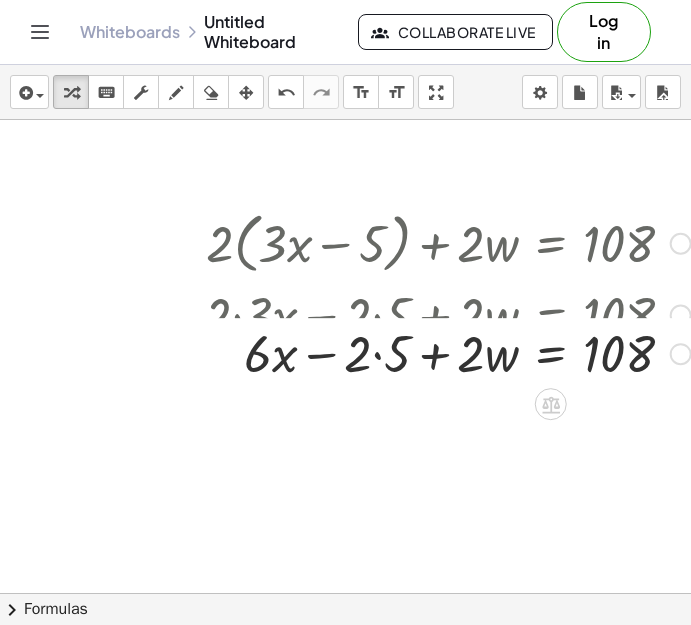 click on "+ · 2 · ( + · 3 · x − 5 ) + · 2 · w = 108 + · 2 · 3 · x − · 2 · 5 + · 2 · w = 108 + · x − 5 + · 2 · w = 108 · · 2 · 6" at bounding box center (551, 244) 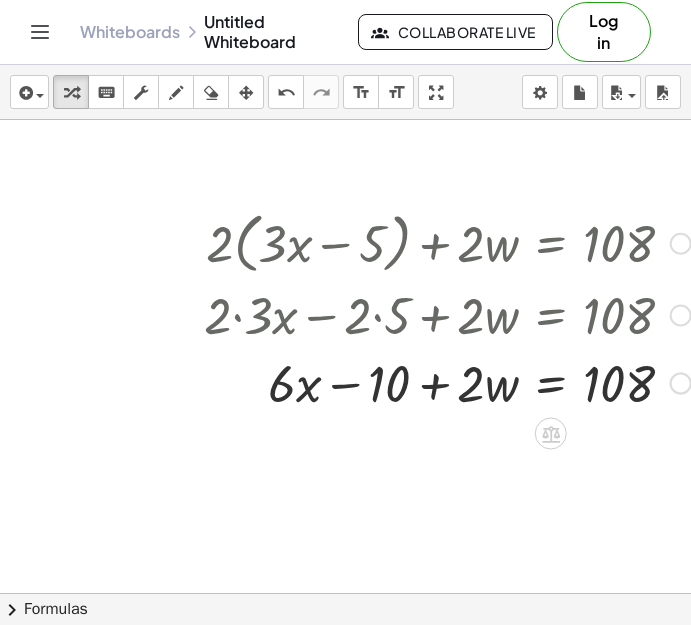 click at bounding box center [447, 382] 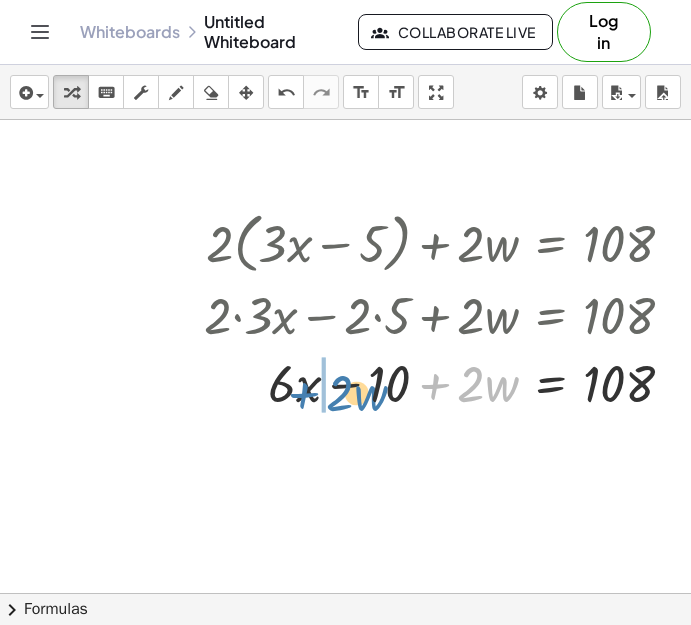 drag, startPoint x: 433, startPoint y: 384, endPoint x: 300, endPoint y: 393, distance: 133.30417 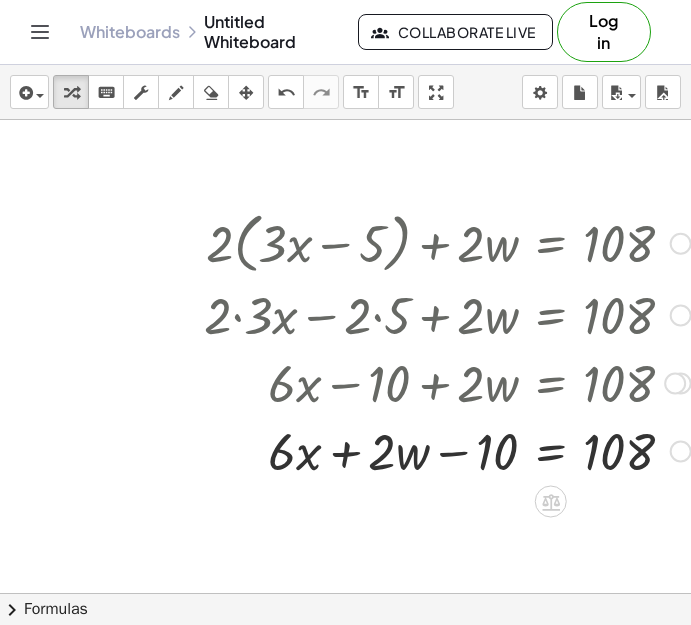 click at bounding box center [447, 450] 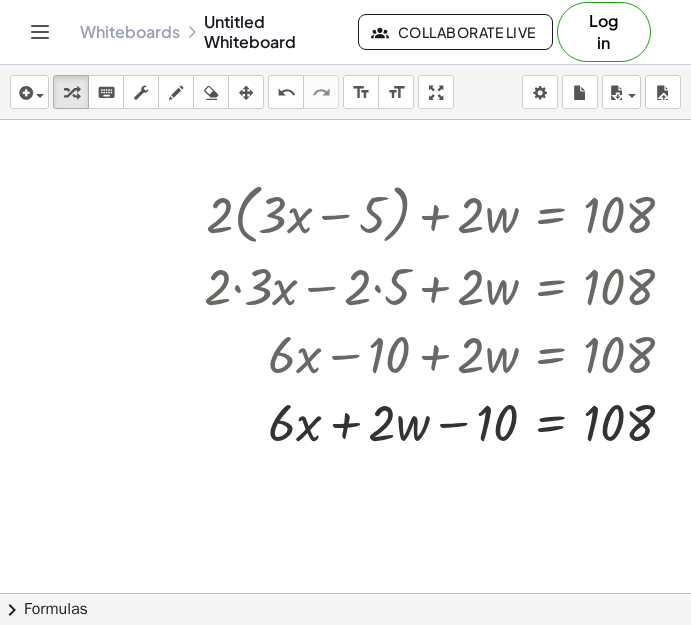 scroll, scrollTop: 26, scrollLeft: 258, axis: both 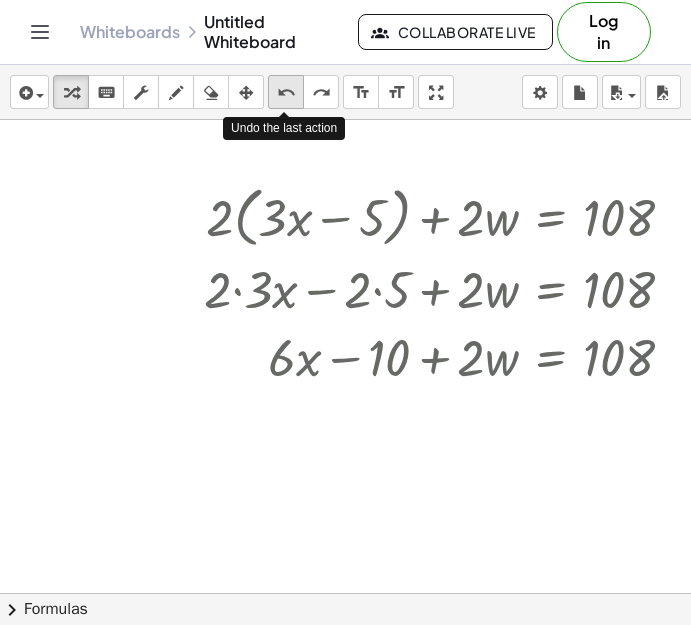 click on "undo" at bounding box center [286, 93] 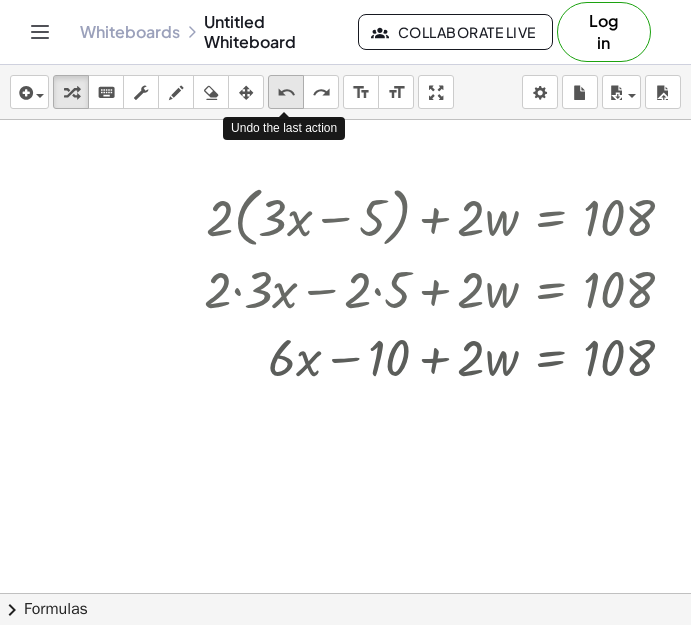 click on "undo" at bounding box center [286, 93] 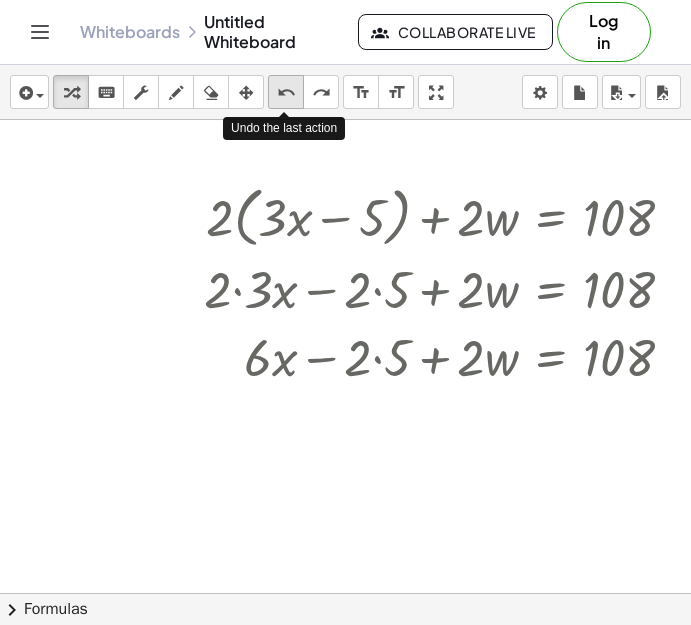 click on "undo" at bounding box center [286, 93] 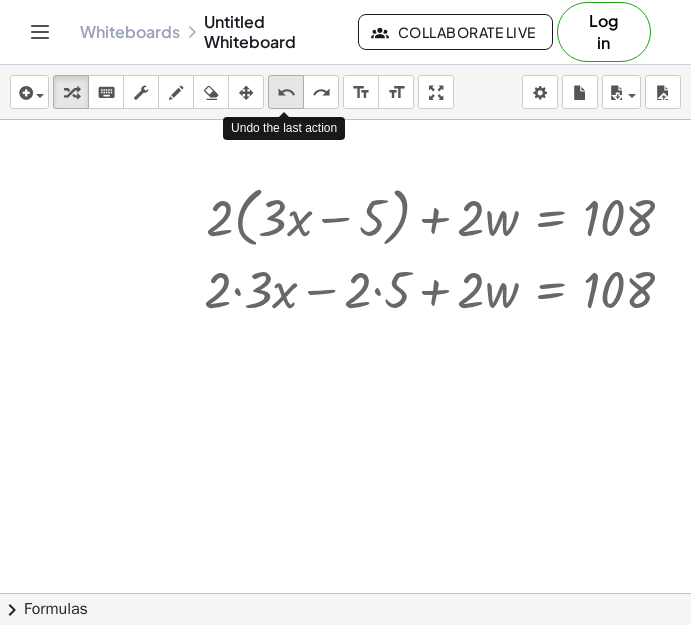 click on "undo" at bounding box center (286, 93) 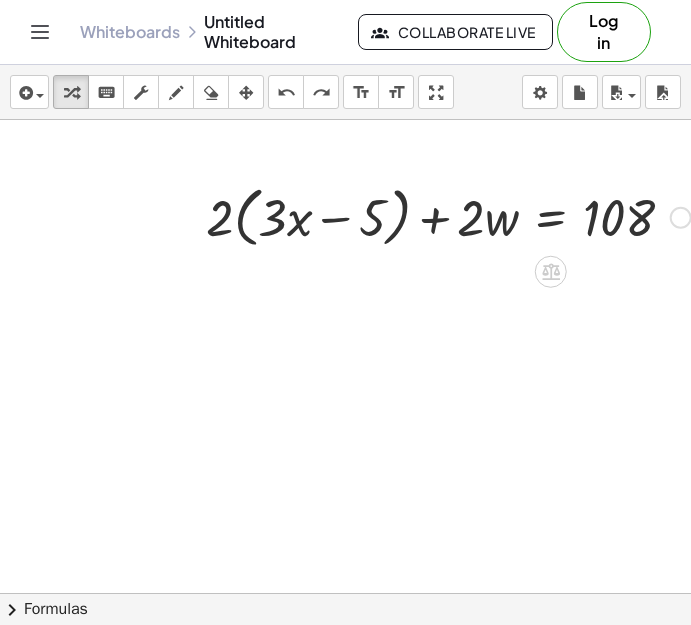 click at bounding box center [448, 216] 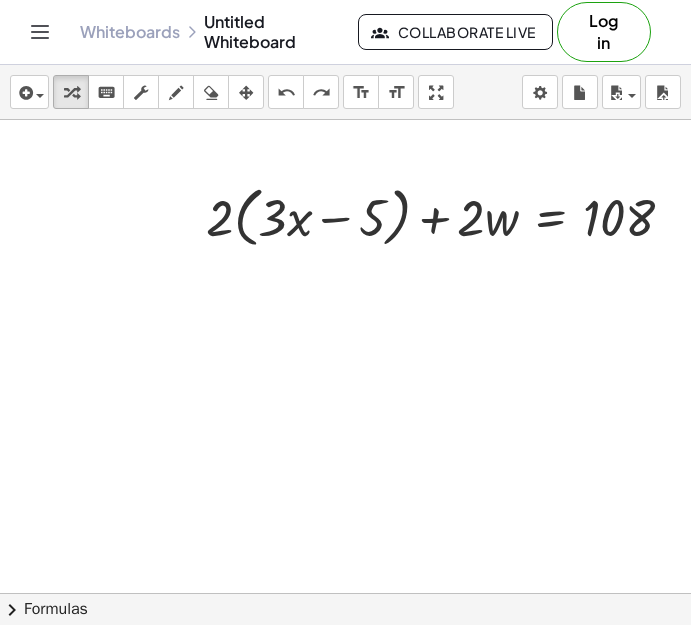 drag, startPoint x: 247, startPoint y: 214, endPoint x: 179, endPoint y: 322, distance: 127.62445 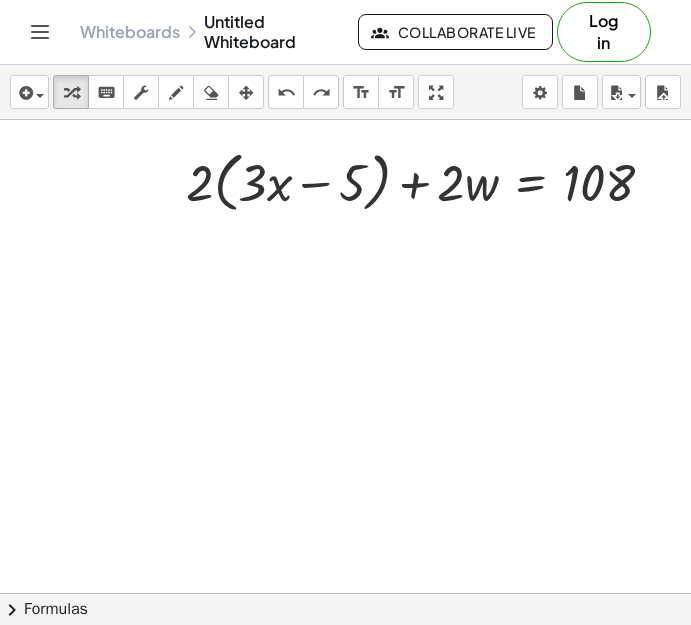 scroll, scrollTop: 62, scrollLeft: 293, axis: both 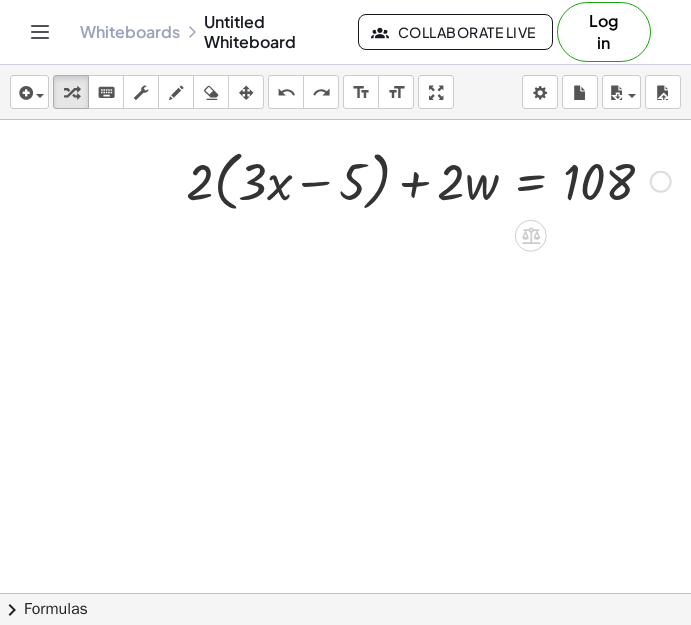 click at bounding box center (661, 182) 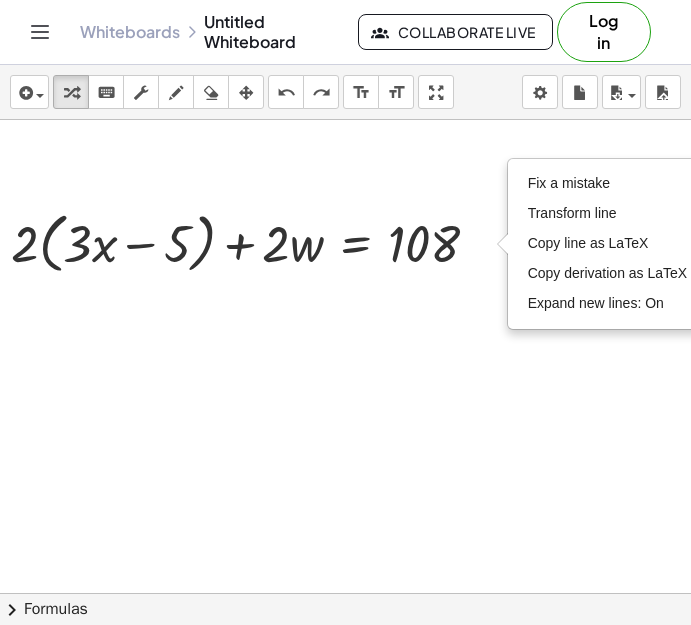 scroll, scrollTop: 0, scrollLeft: 462, axis: horizontal 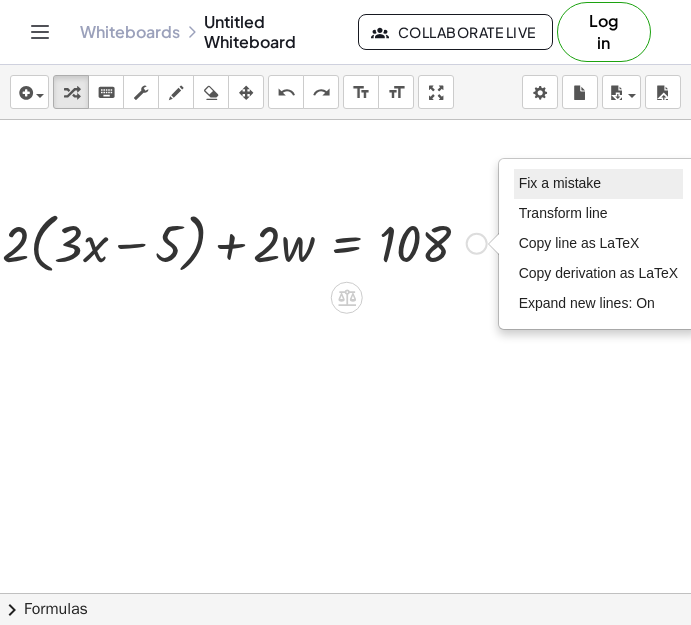 click on "Fix a mistake" at bounding box center [560, 183] 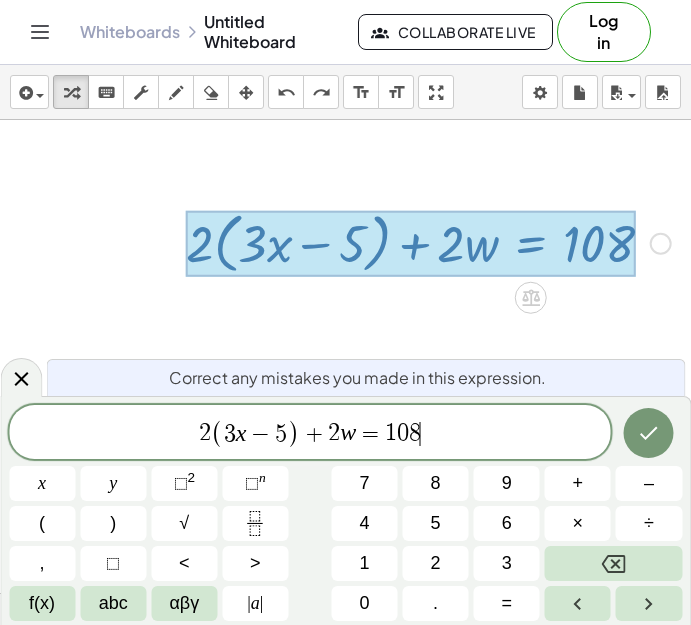 scroll, scrollTop: 0, scrollLeft: 293, axis: horizontal 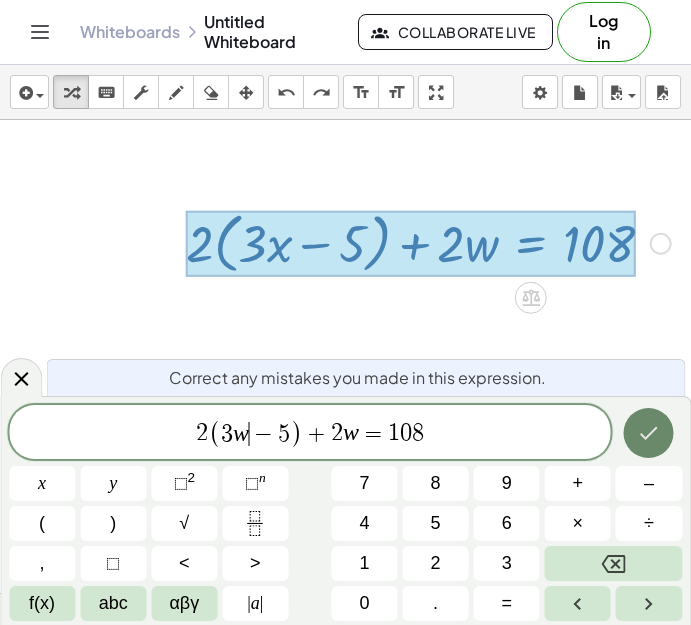 click at bounding box center [649, 433] 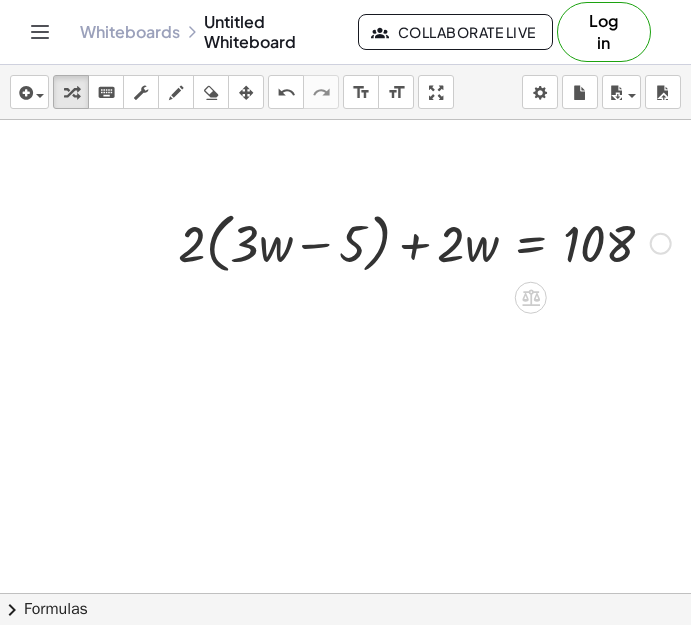 click at bounding box center [424, 242] 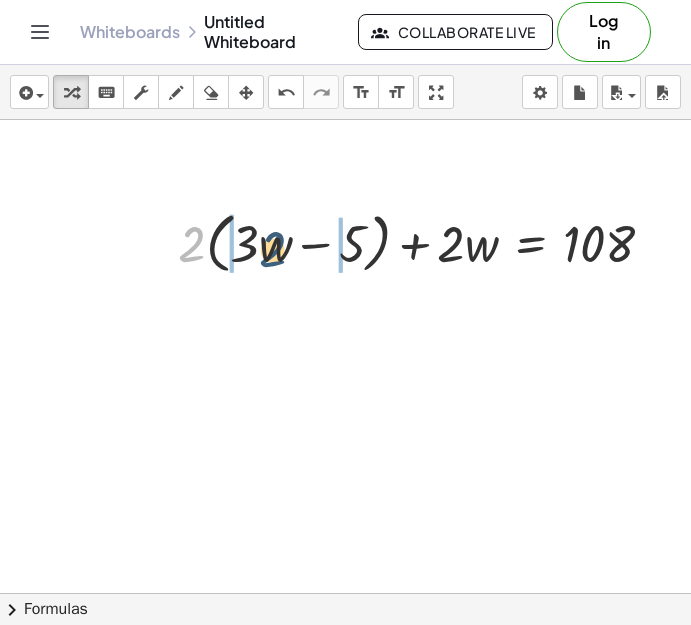 drag, startPoint x: 179, startPoint y: 243, endPoint x: 263, endPoint y: 248, distance: 84.14868 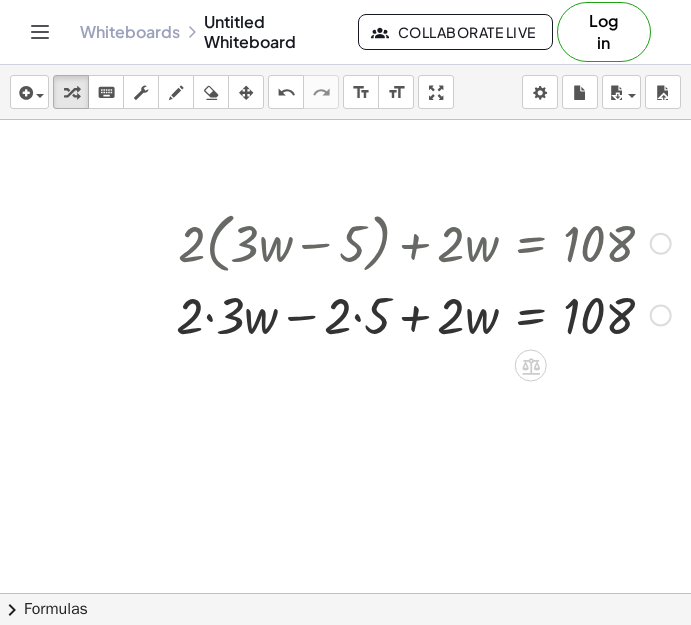 click at bounding box center [423, 314] 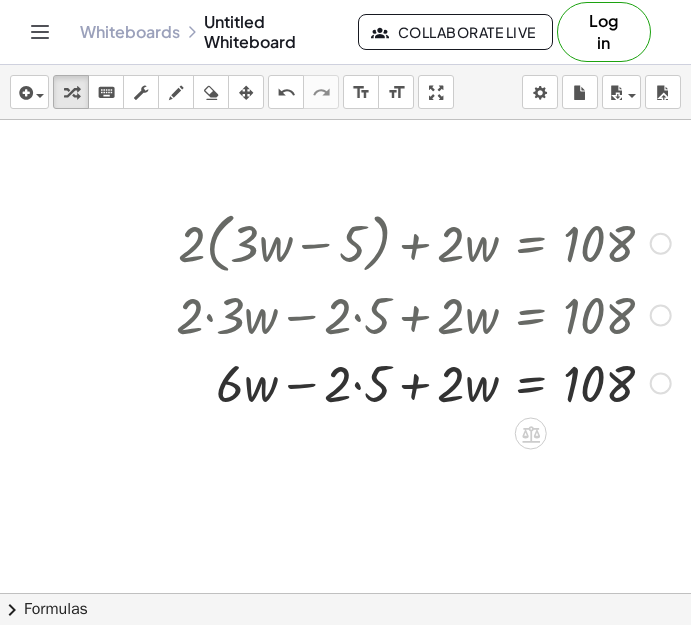 click at bounding box center (423, 382) 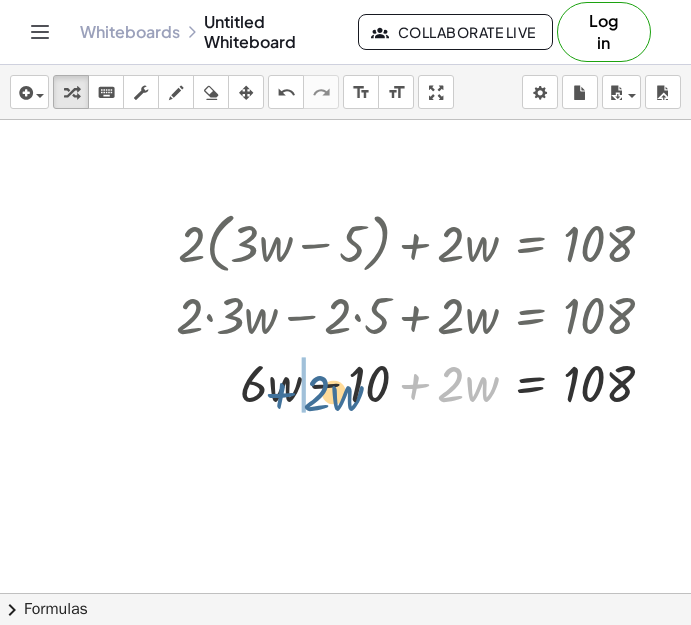 drag, startPoint x: 403, startPoint y: 389, endPoint x: 275, endPoint y: 399, distance: 128.39003 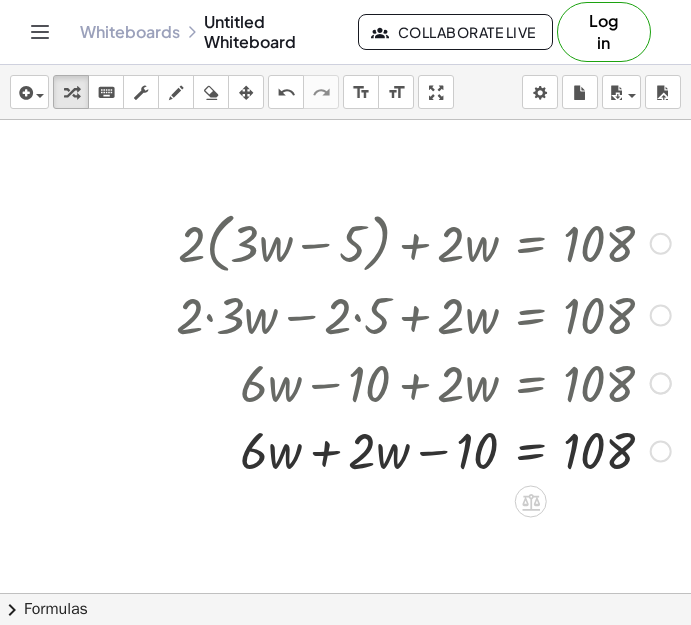click at bounding box center (423, 382) 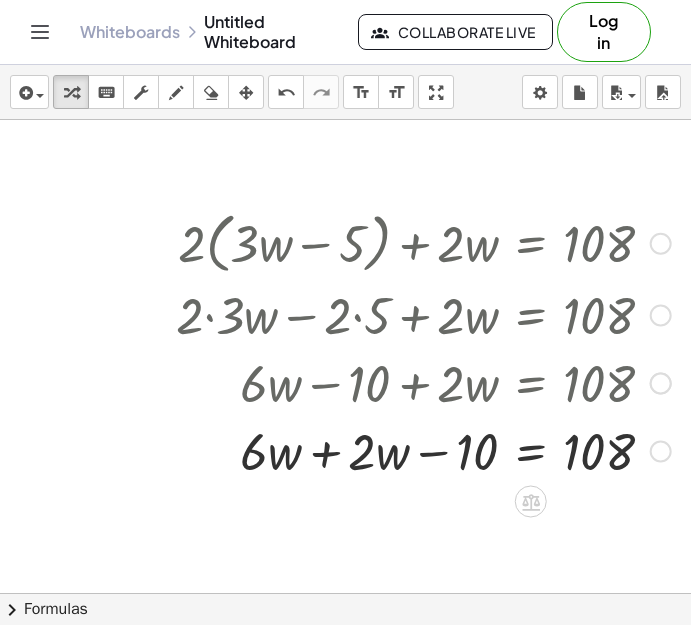 click at bounding box center (423, 450) 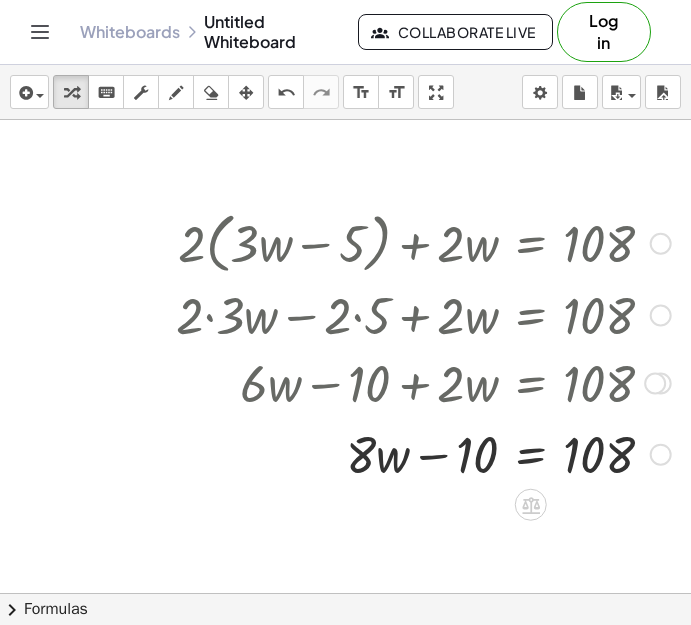 scroll, scrollTop: 157, scrollLeft: 293, axis: both 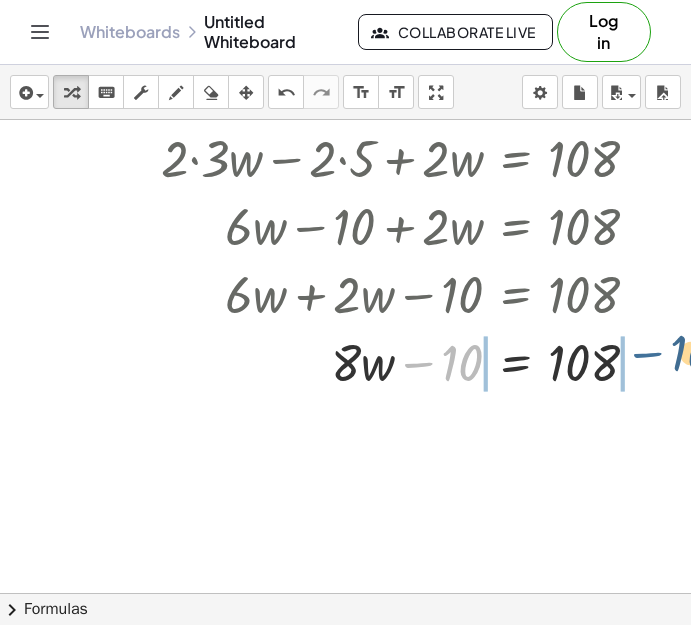 drag, startPoint x: 423, startPoint y: 366, endPoint x: 648, endPoint y: 364, distance: 225.0089 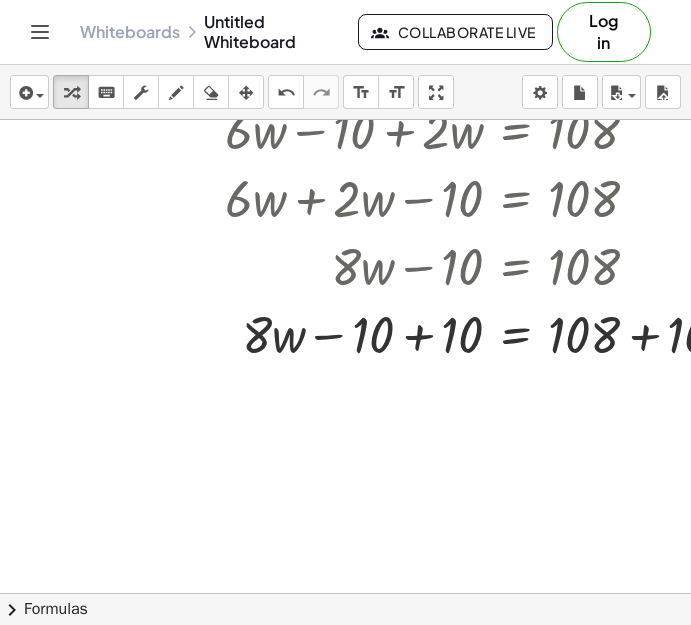 scroll, scrollTop: 253, scrollLeft: 382, axis: both 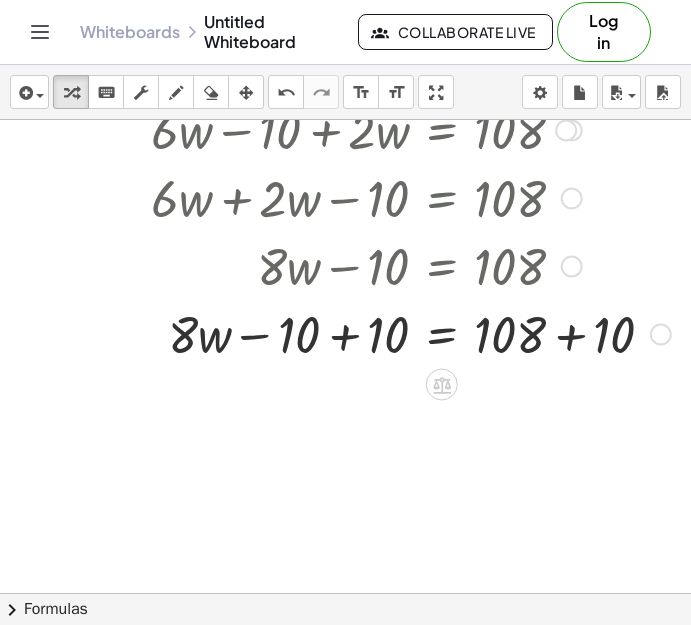 click at bounding box center (379, 333) 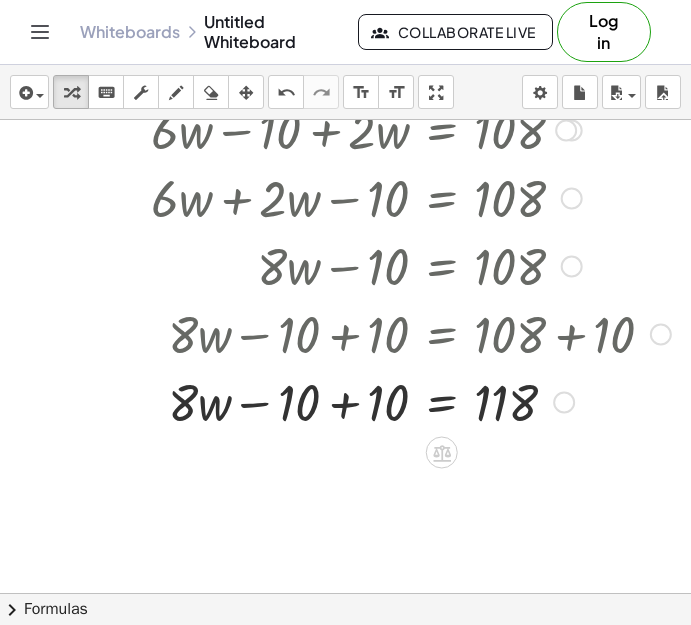 click at bounding box center [379, 401] 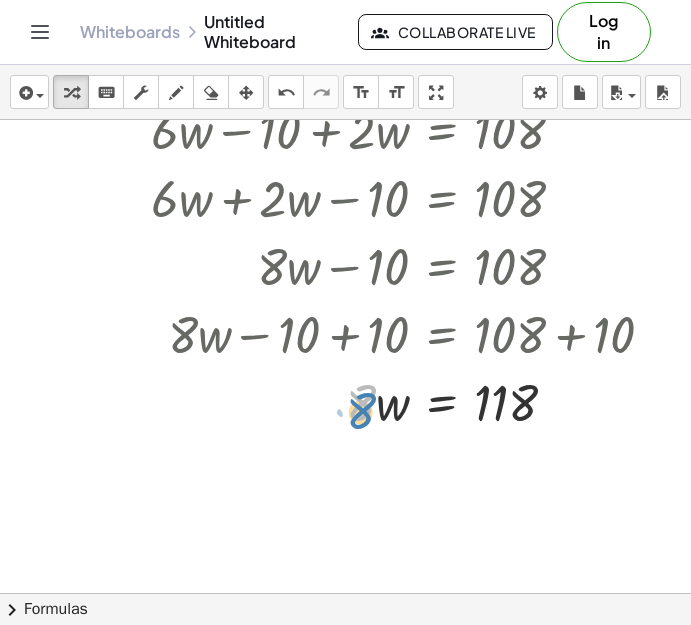click at bounding box center [379, 401] 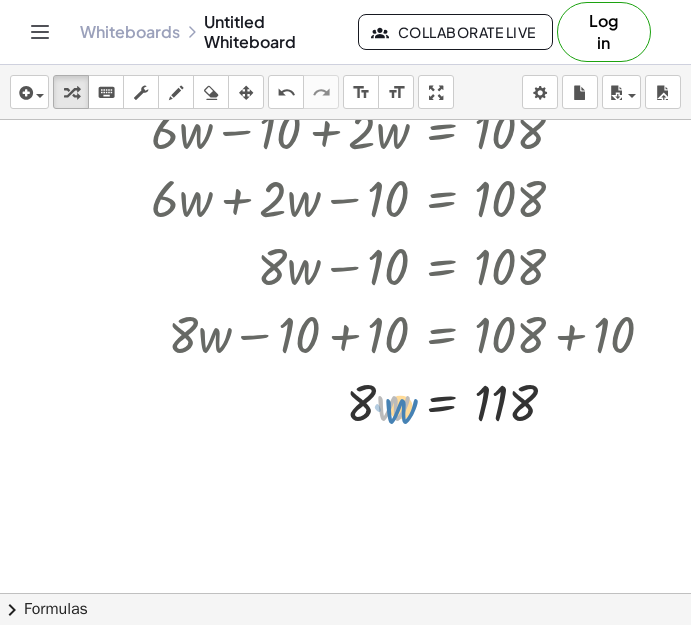 drag, startPoint x: 378, startPoint y: 406, endPoint x: 386, endPoint y: 390, distance: 17.888544 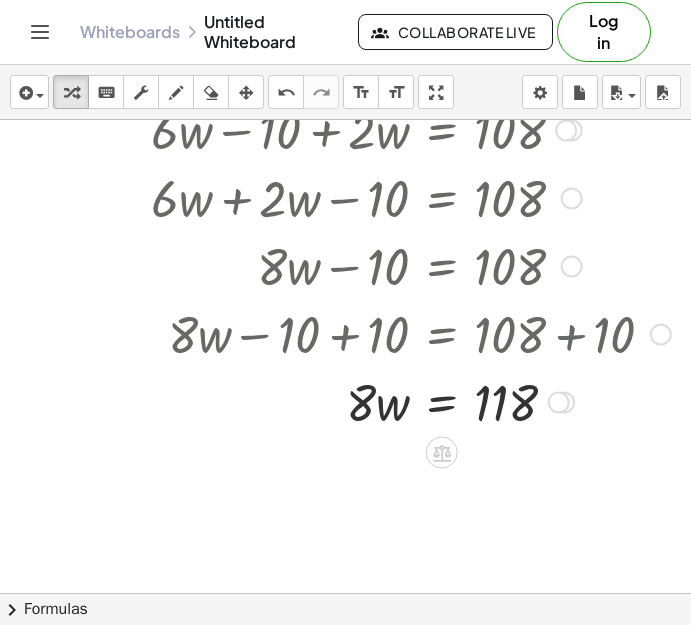 click at bounding box center (379, 401) 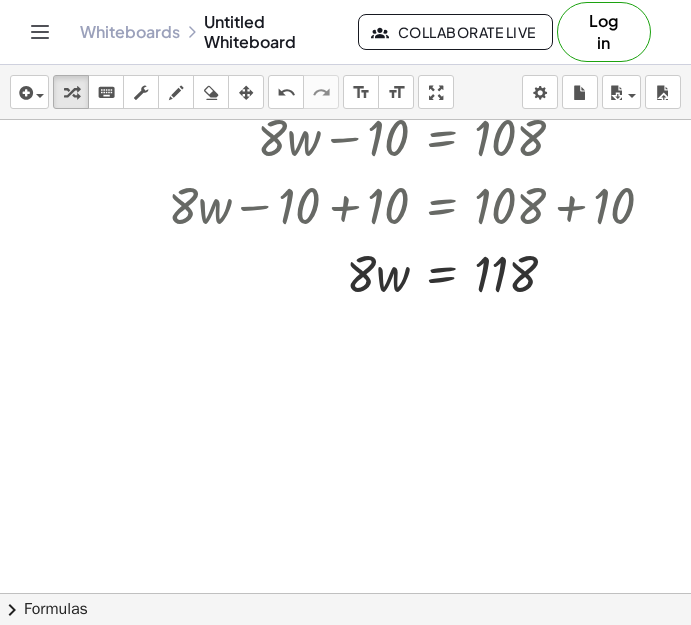 scroll, scrollTop: 383, scrollLeft: 382, axis: both 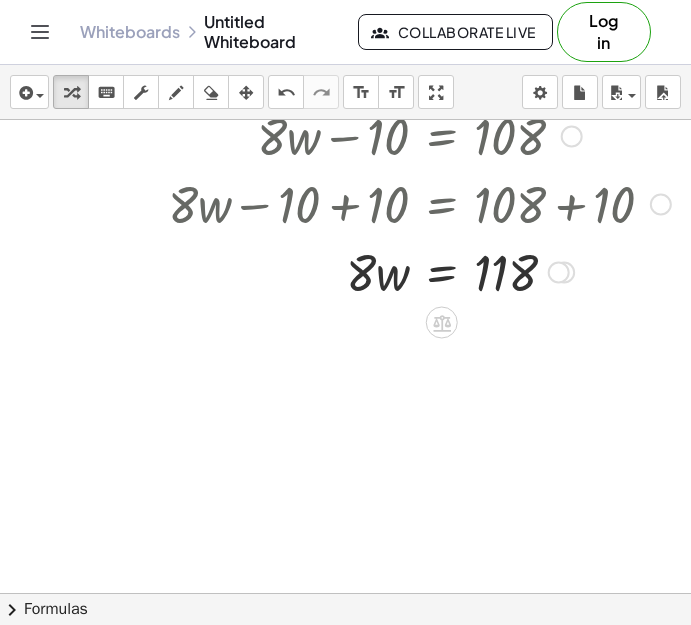 click at bounding box center (379, 271) 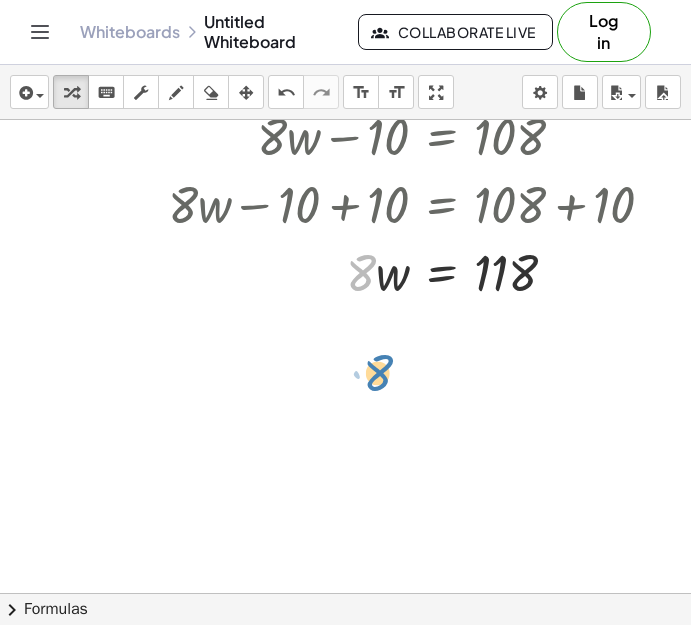 drag, startPoint x: 344, startPoint y: 279, endPoint x: 361, endPoint y: 379, distance: 101.43471 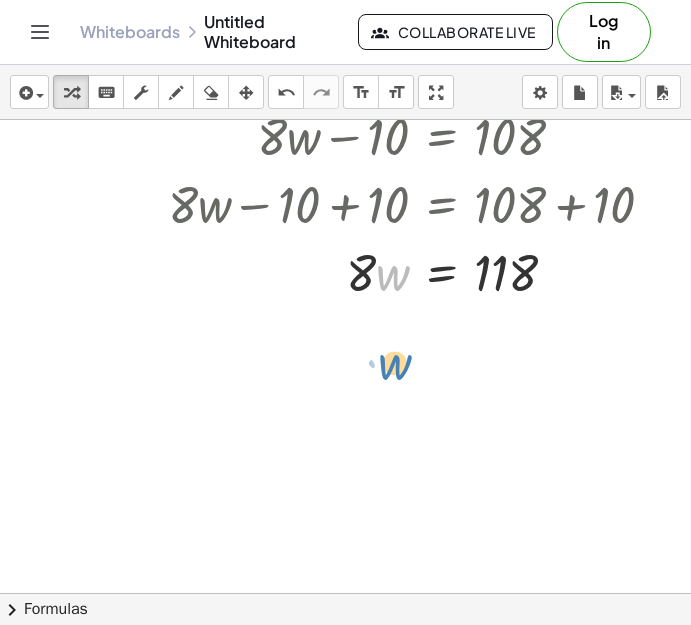 drag, startPoint x: 366, startPoint y: 283, endPoint x: 366, endPoint y: 375, distance: 92 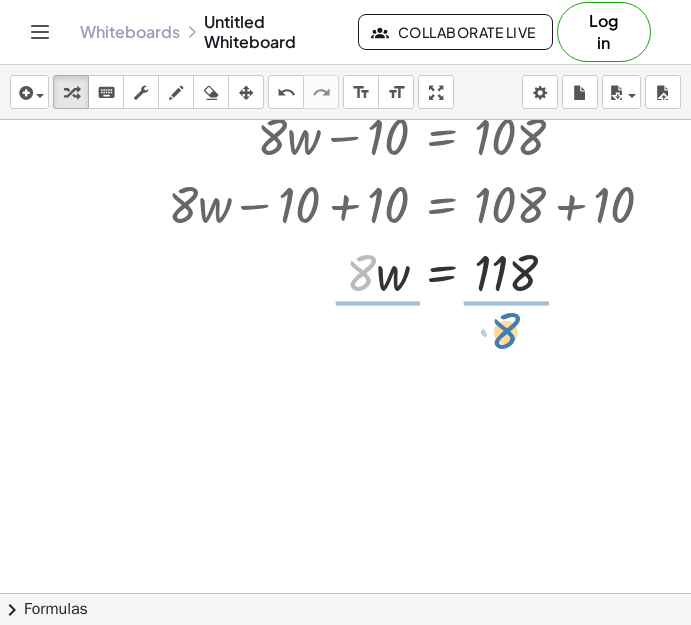 drag, startPoint x: 352, startPoint y: 278, endPoint x: 502, endPoint y: 342, distance: 163.0828 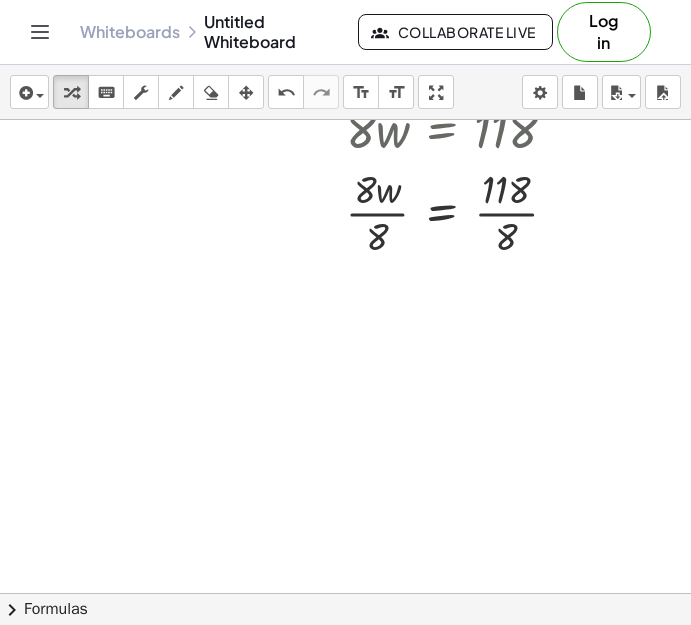 scroll, scrollTop: 527, scrollLeft: 382, axis: both 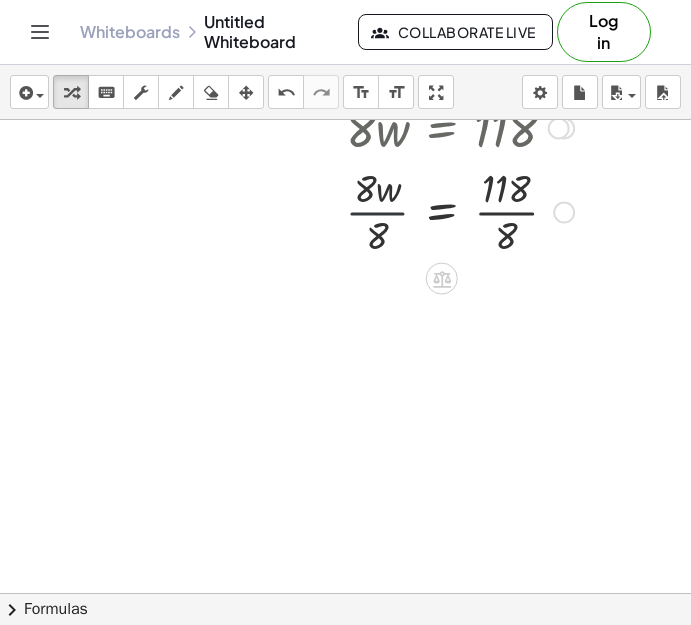 click at bounding box center [379, 210] 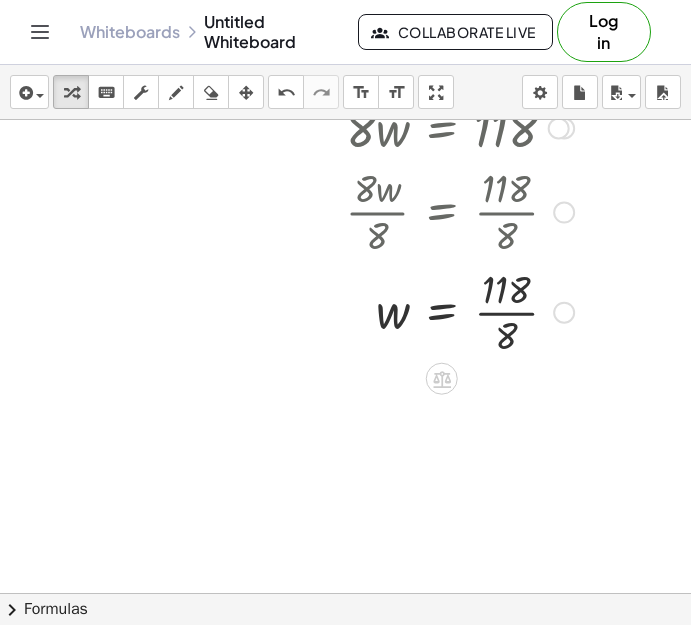 click at bounding box center (379, 311) 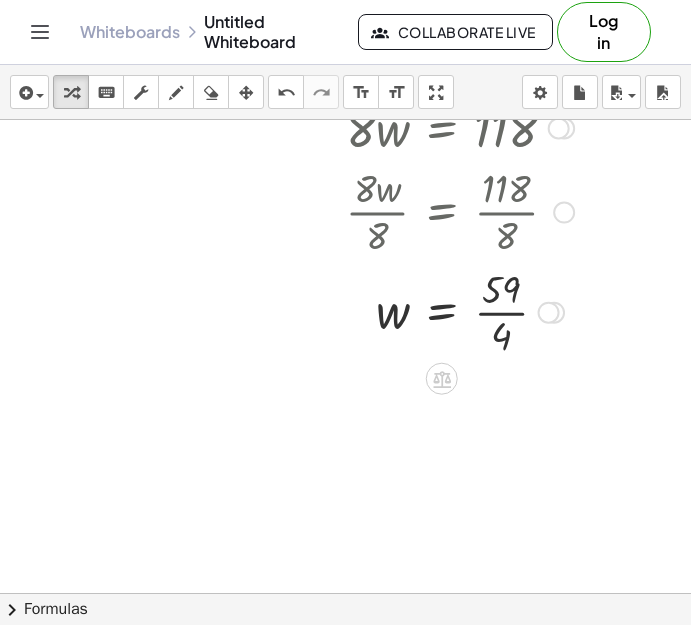 click at bounding box center [379, 311] 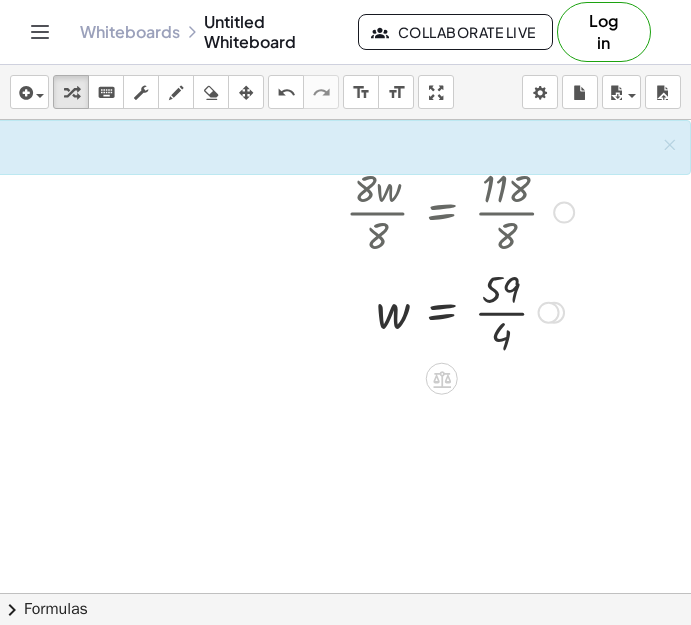 click at bounding box center (379, 311) 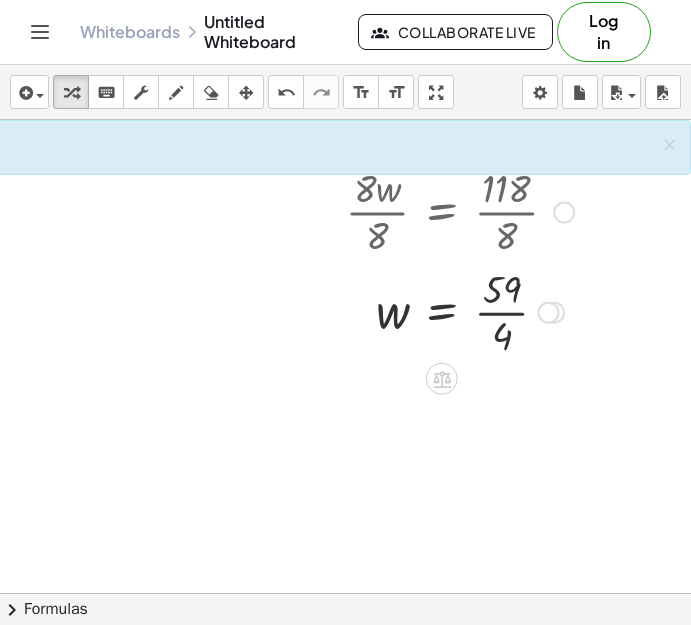 click at bounding box center [379, 311] 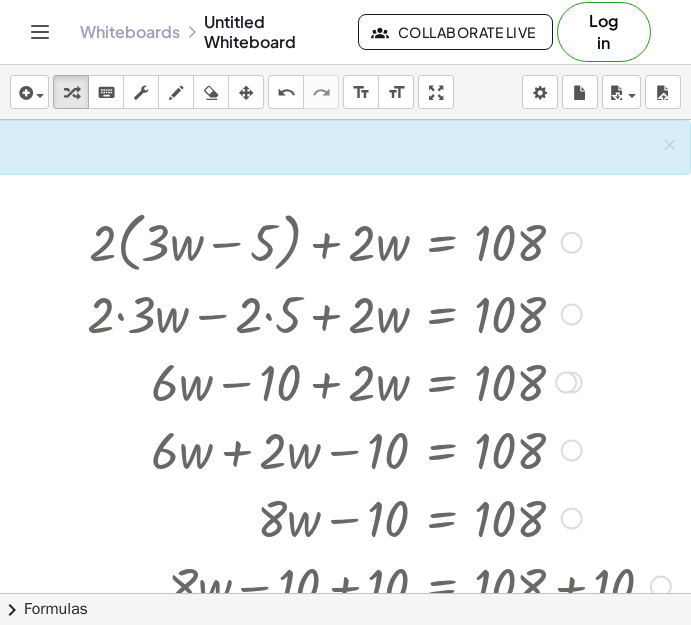 scroll, scrollTop: 0, scrollLeft: 382, axis: horizontal 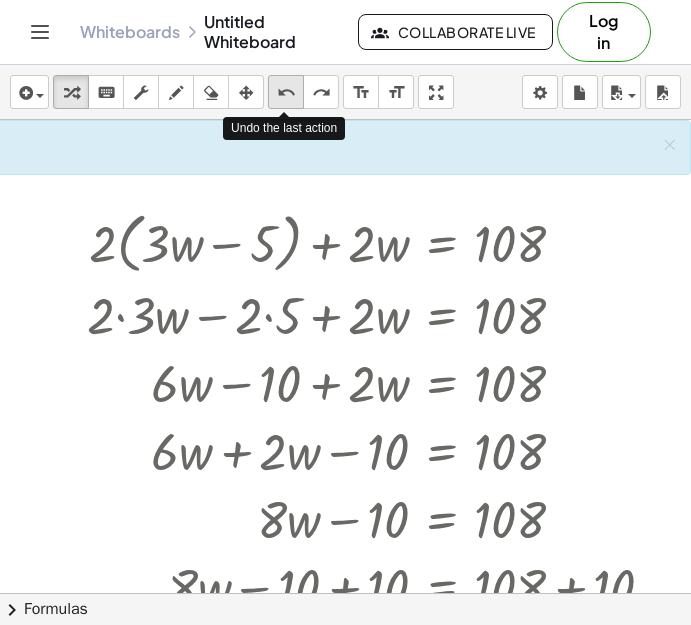 click on "undo" at bounding box center (286, 93) 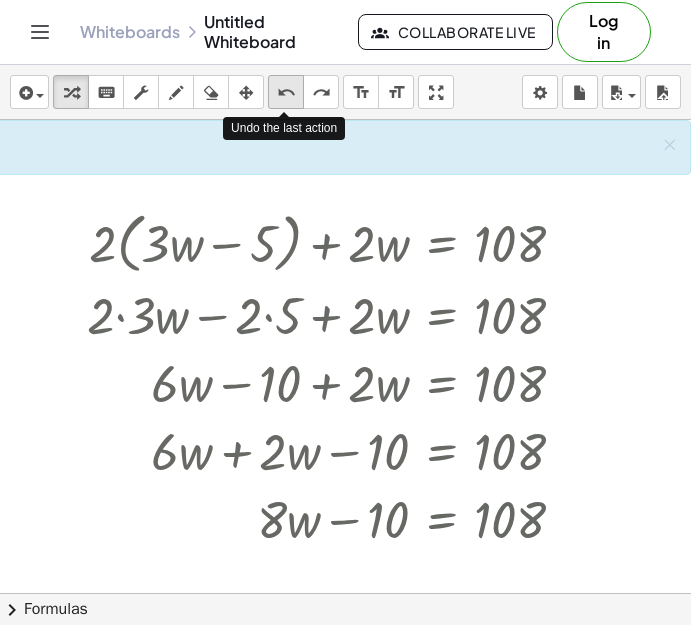 click on "undo" at bounding box center [286, 93] 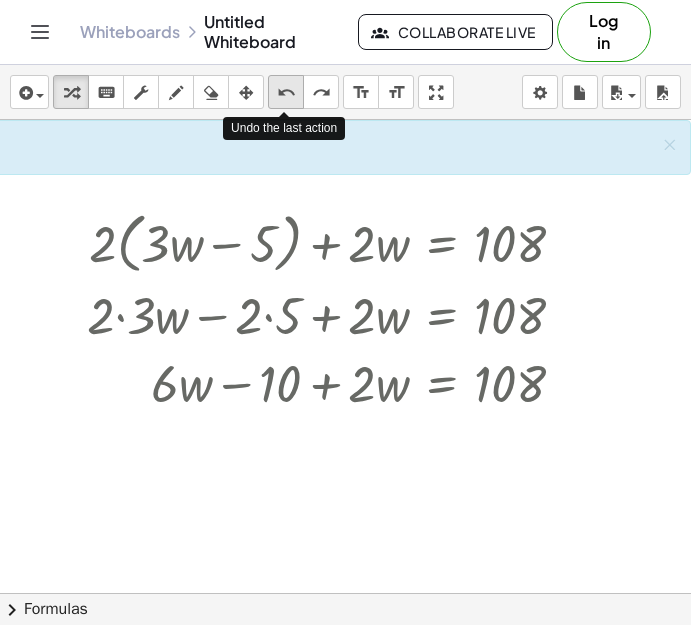 click on "undo" at bounding box center (286, 93) 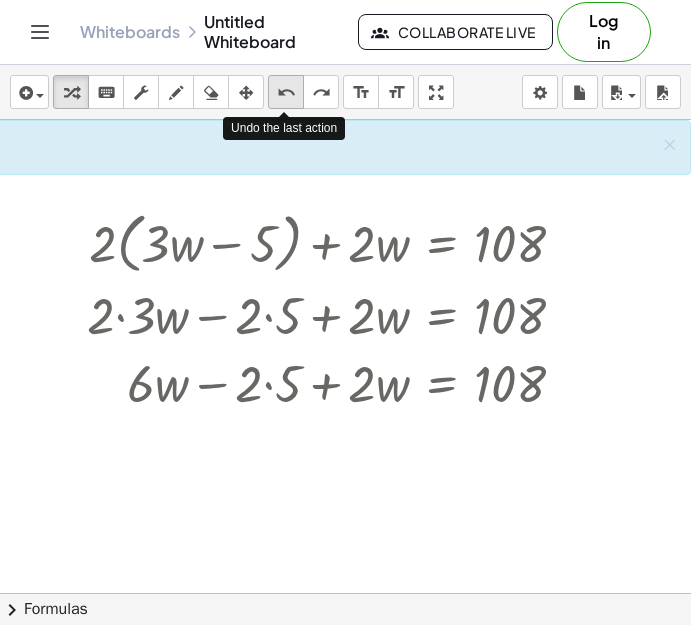 click on "undo" at bounding box center [286, 93] 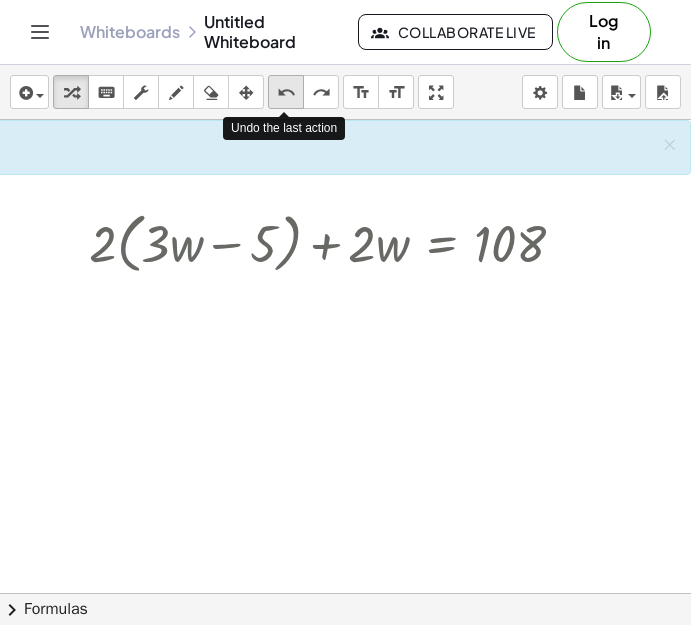 click on "undo" at bounding box center [286, 93] 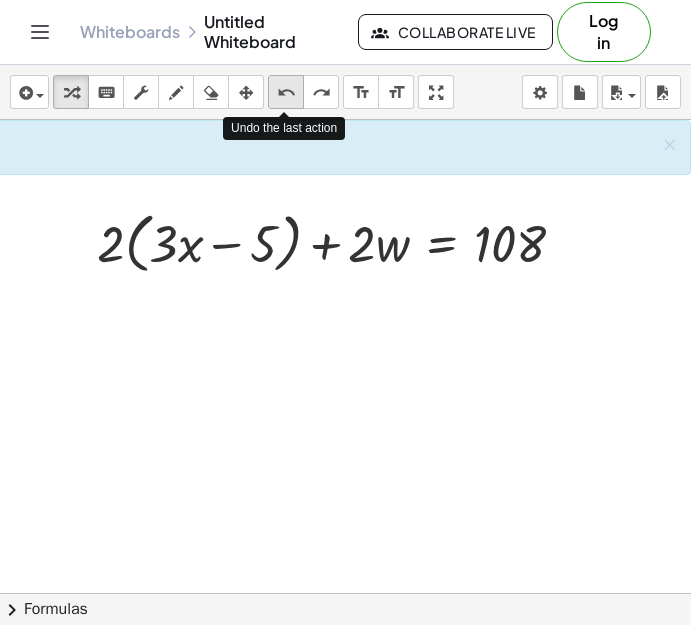 click on "undo" at bounding box center (286, 93) 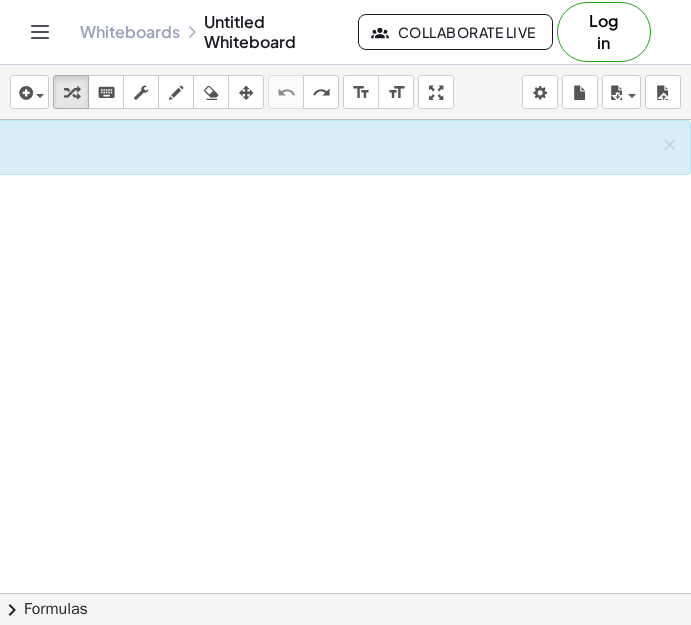 click at bounding box center [162, 593] 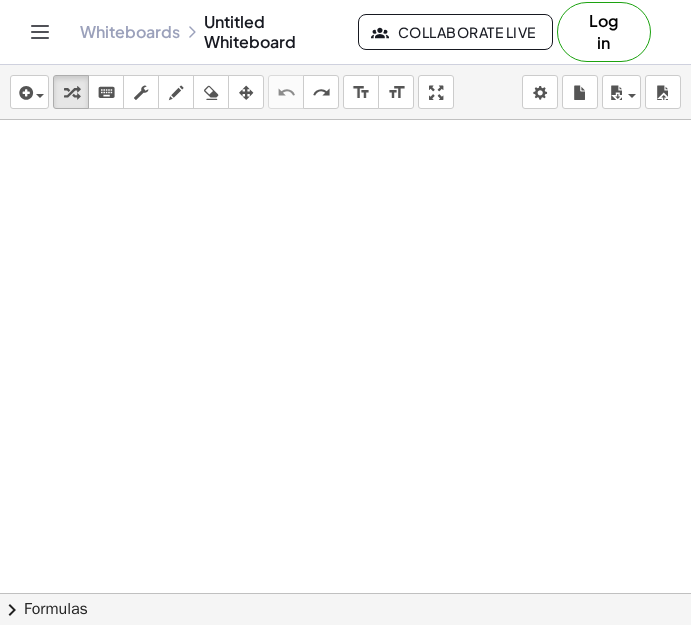 click at bounding box center (162, 593) 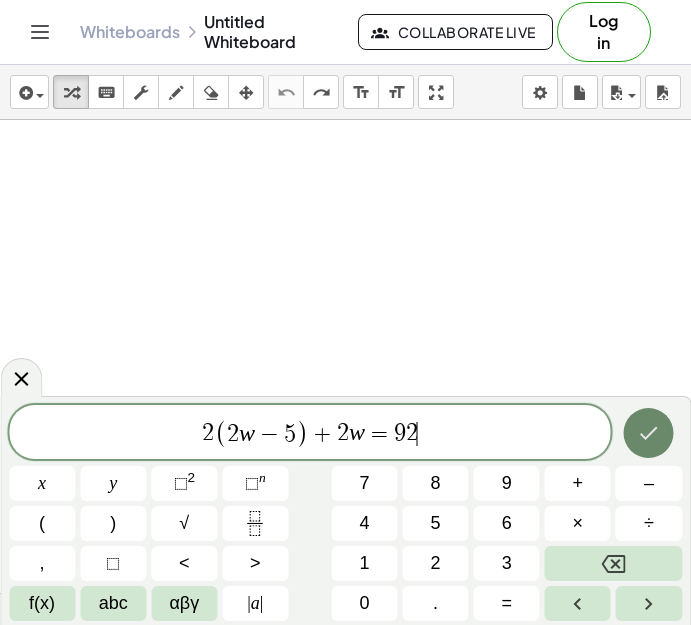 click 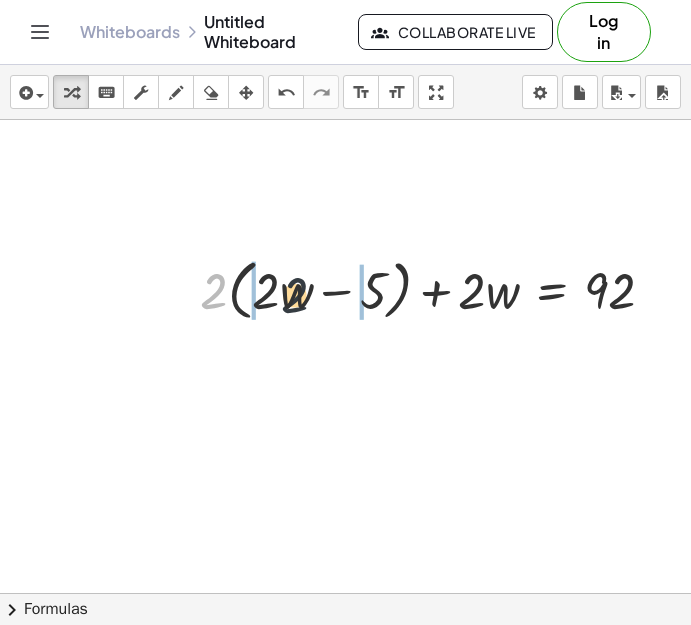 drag, startPoint x: 210, startPoint y: 291, endPoint x: 308, endPoint y: 296, distance: 98.12747 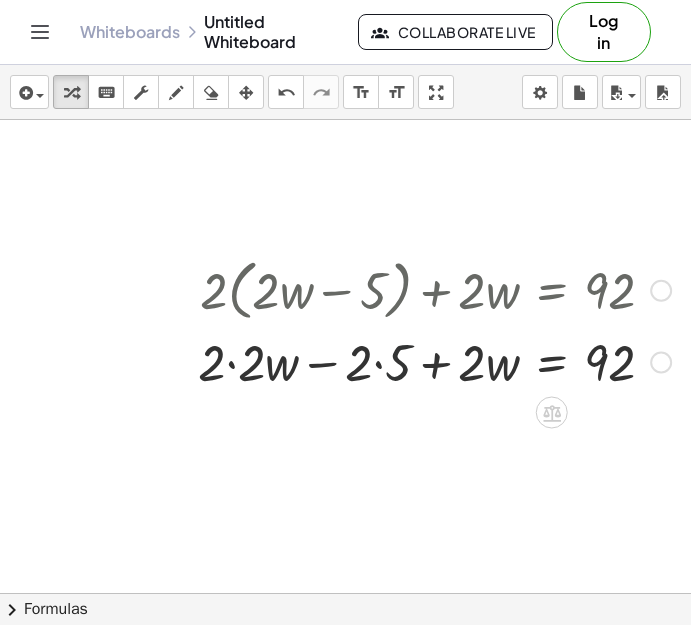 click at bounding box center [434, 361] 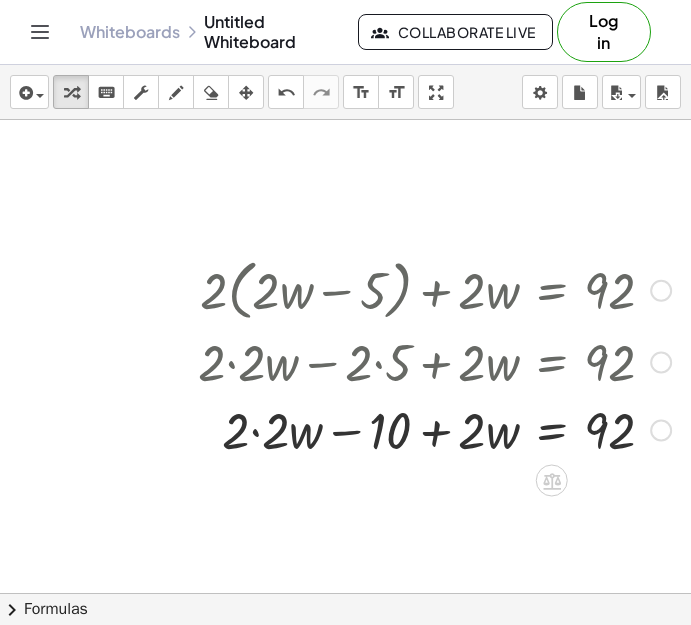 click at bounding box center (434, 429) 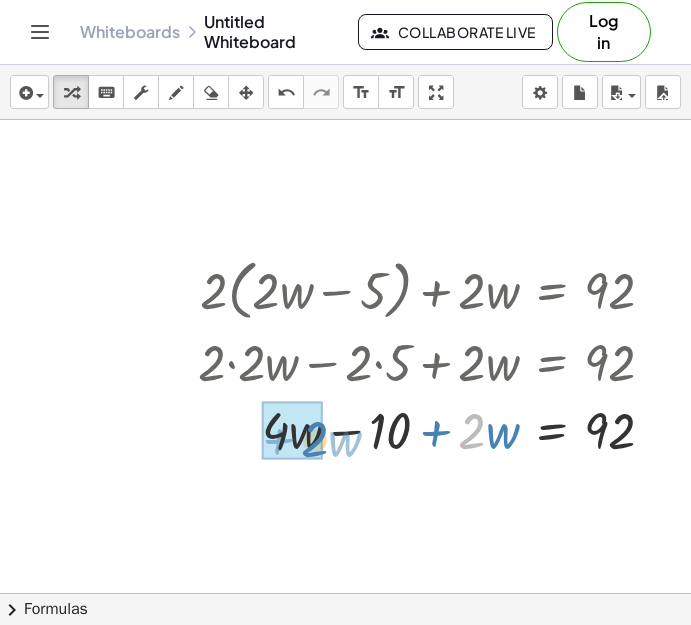 drag, startPoint x: 464, startPoint y: 433, endPoint x: 309, endPoint y: 442, distance: 155.26108 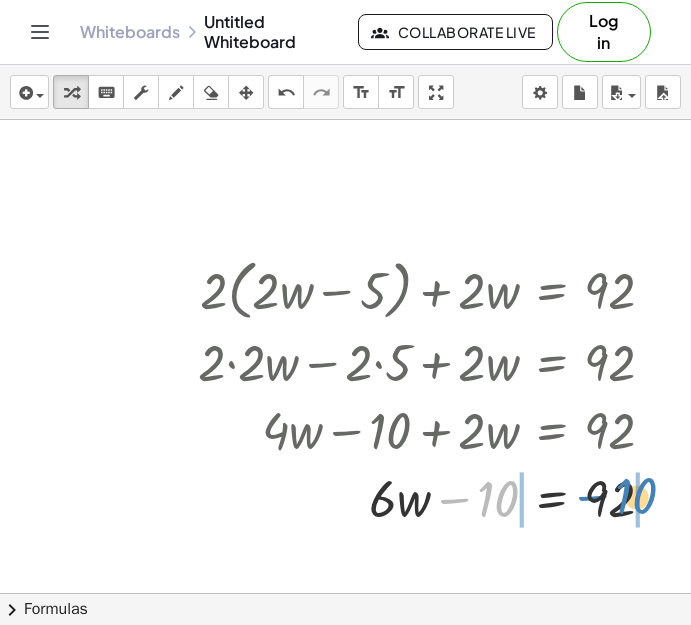 drag, startPoint x: 479, startPoint y: 500, endPoint x: 617, endPoint y: 498, distance: 138.0145 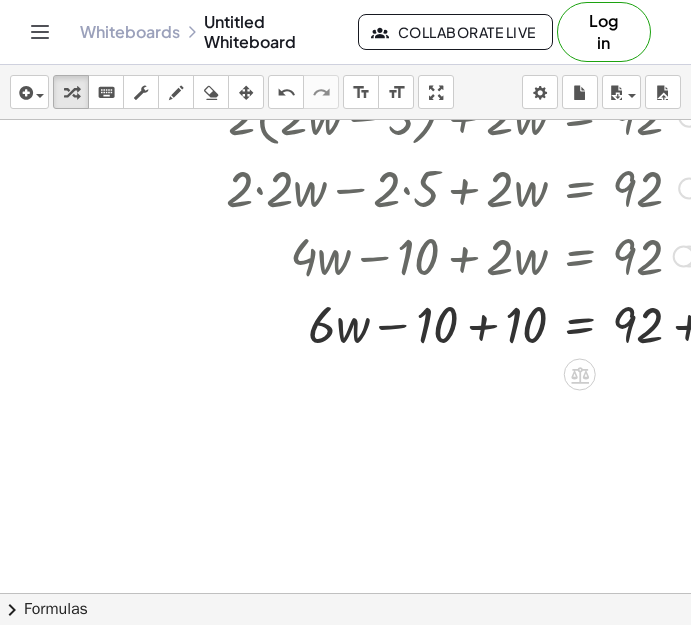 scroll, scrollTop: 174, scrollLeft: 344, axis: both 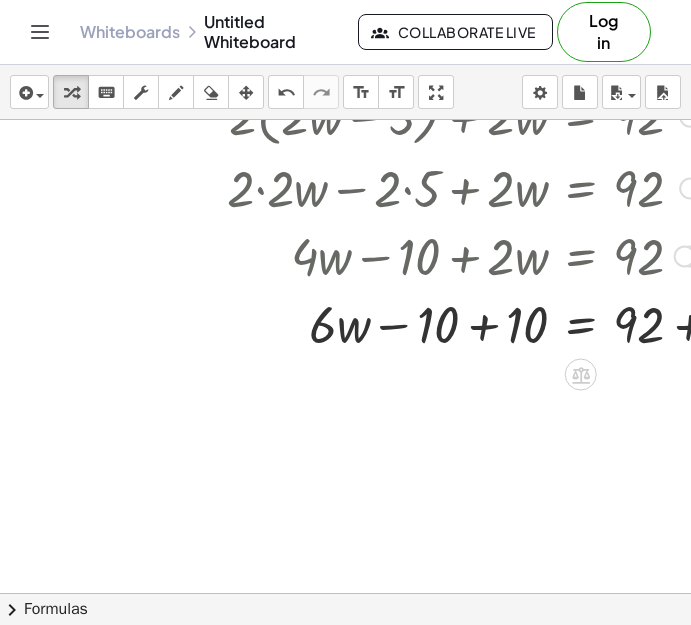 click at bounding box center [508, 323] 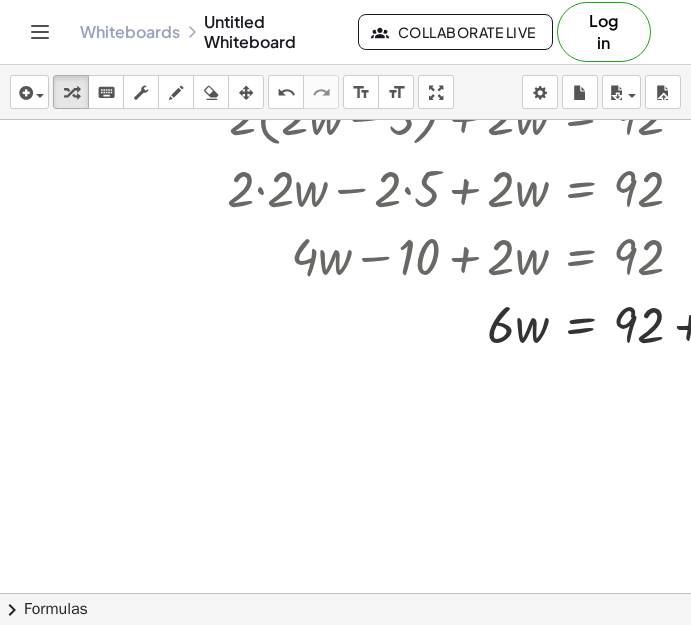 scroll, scrollTop: 174, scrollLeft: 477, axis: both 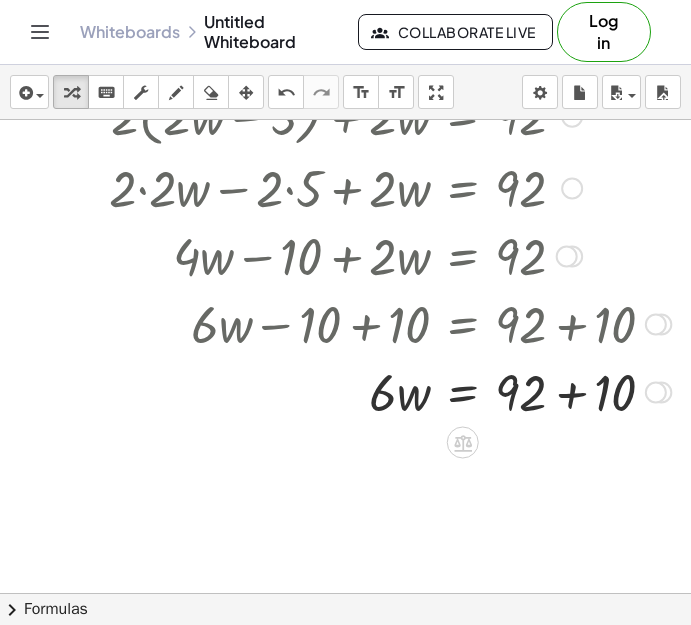 click at bounding box center (390, 391) 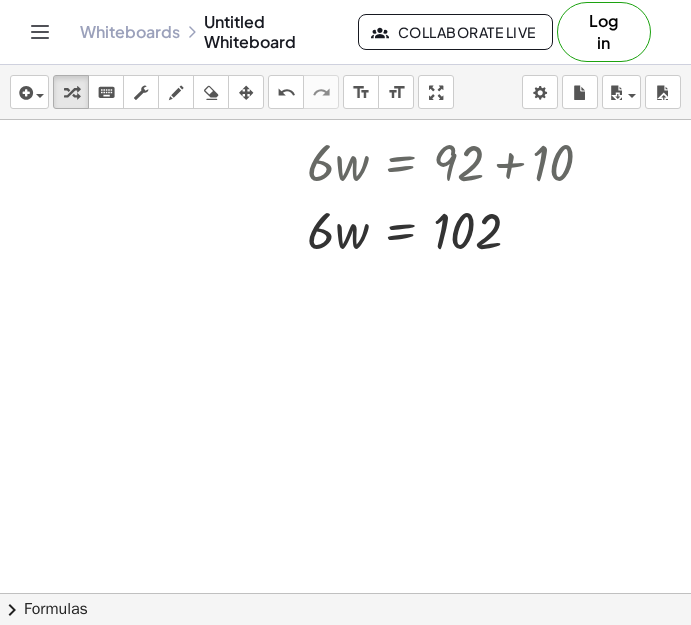 scroll, scrollTop: 403, scrollLeft: 538, axis: both 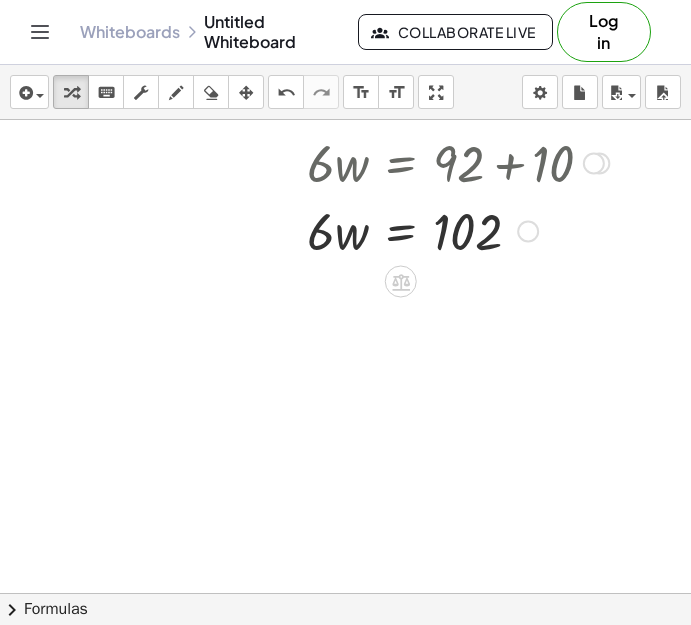 click at bounding box center (328, 230) 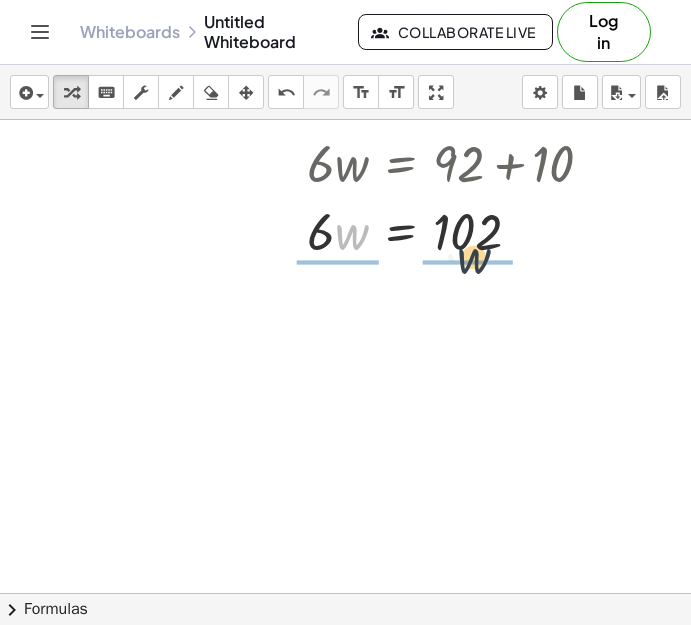 drag, startPoint x: 324, startPoint y: 239, endPoint x: 446, endPoint y: 263, distance: 124.33825 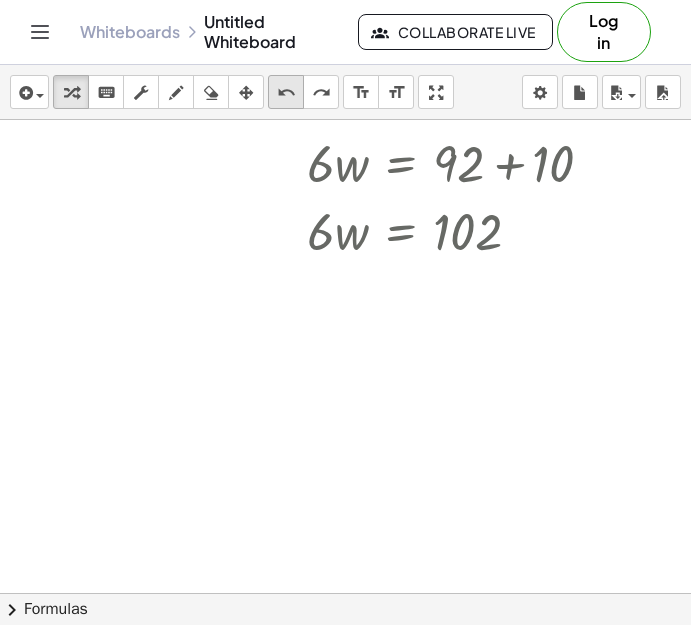 click on "undo" at bounding box center (286, 93) 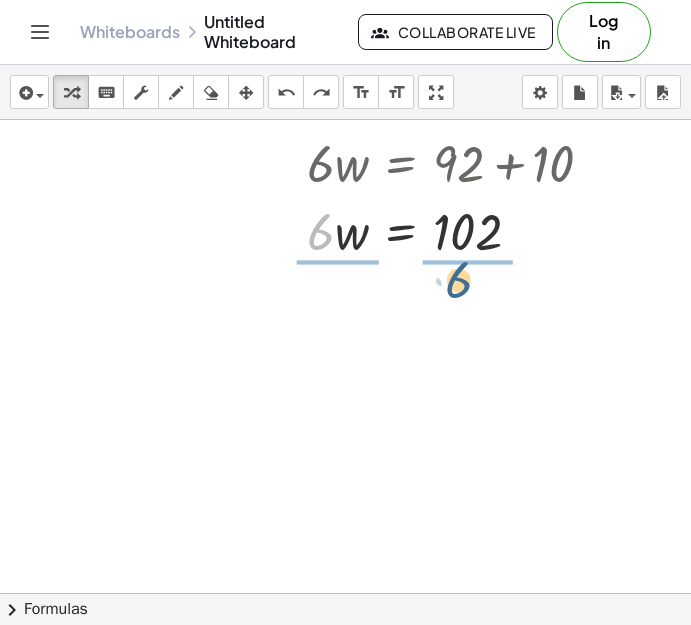 drag, startPoint x: 310, startPoint y: 235, endPoint x: 459, endPoint y: 287, distance: 157.81319 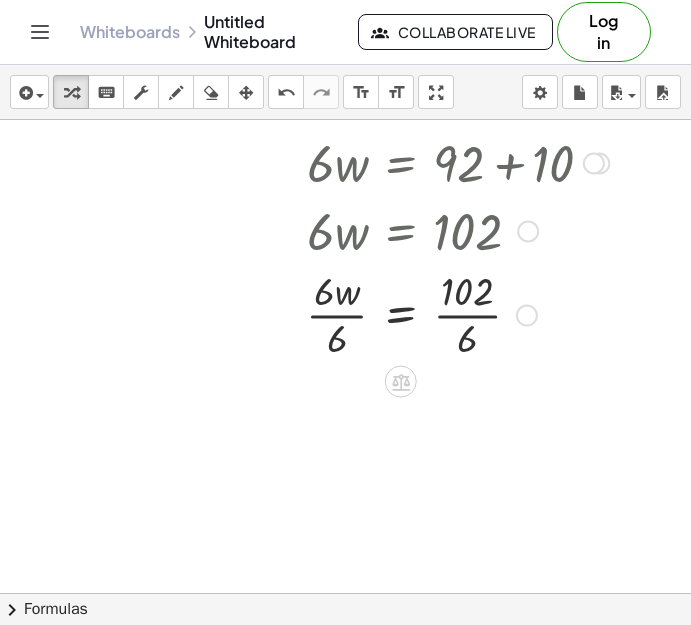 click at bounding box center [328, 313] 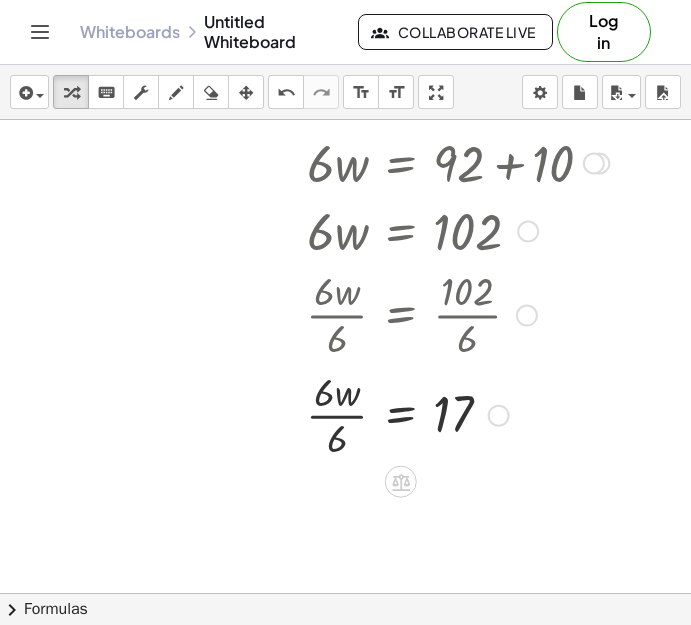 click at bounding box center [328, 414] 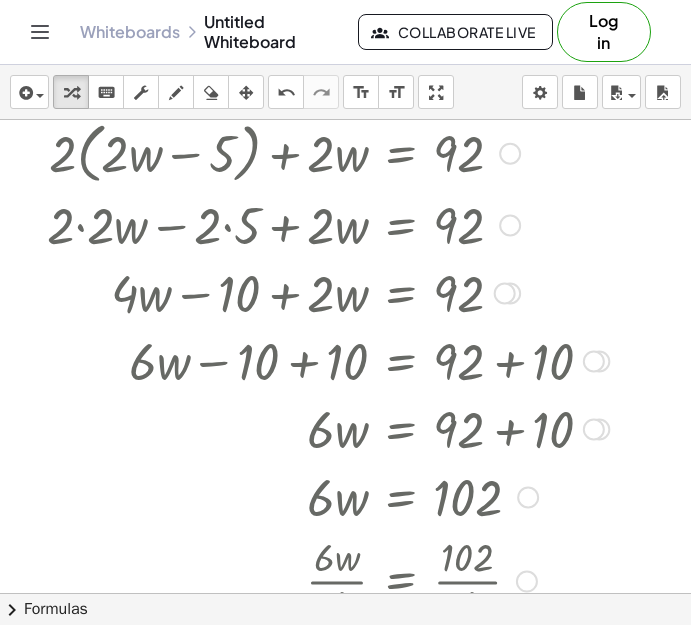 scroll, scrollTop: 0, scrollLeft: 538, axis: horizontal 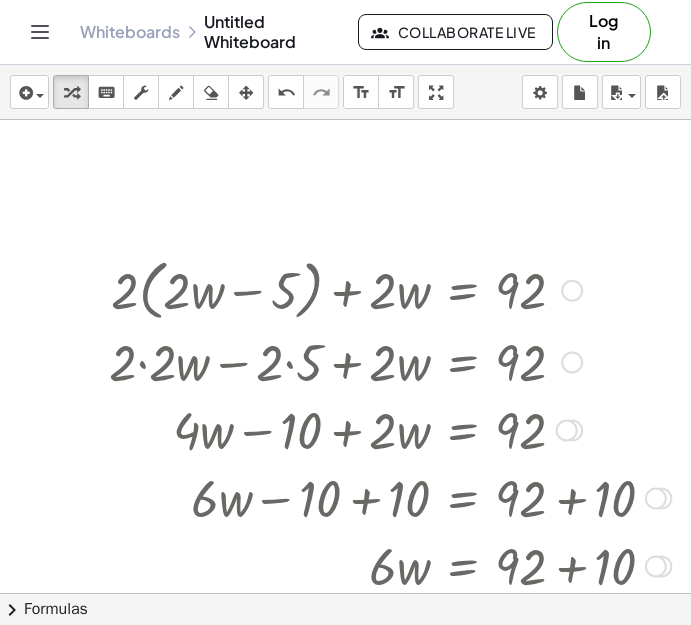 click on "+ · 2 · ( + · 2 · w − 5 ) + · 2 · w = 92" at bounding box center [463, 291] 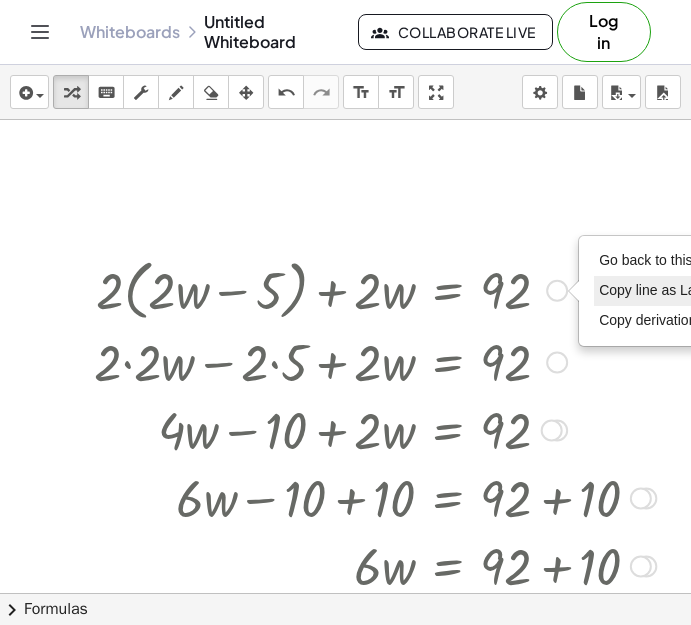 click on "Copy line as LaTeX" at bounding box center [659, 290] 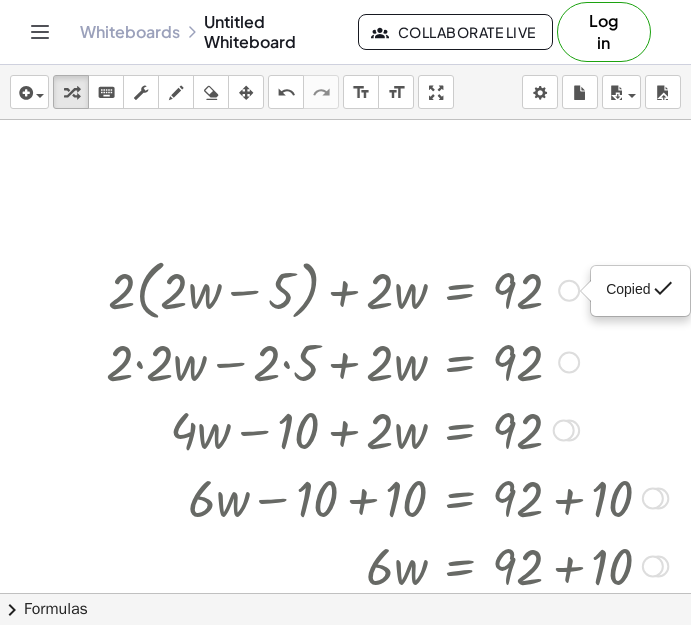 click on "Copied done" at bounding box center (569, 291) 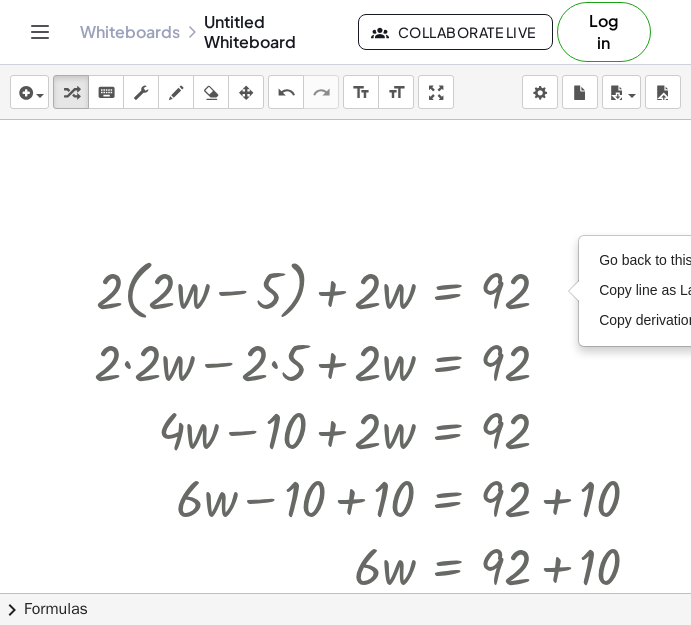 scroll, scrollTop: 0, scrollLeft: 582, axis: horizontal 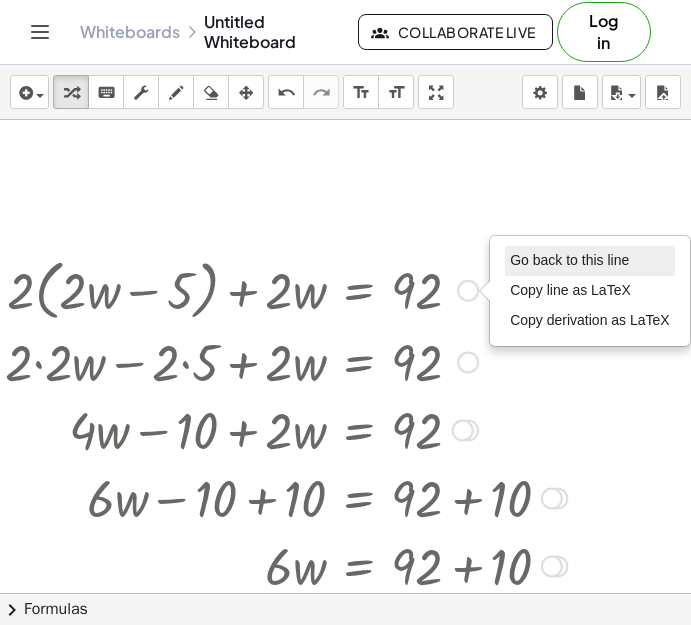 click on "Go back to this line" at bounding box center (569, 260) 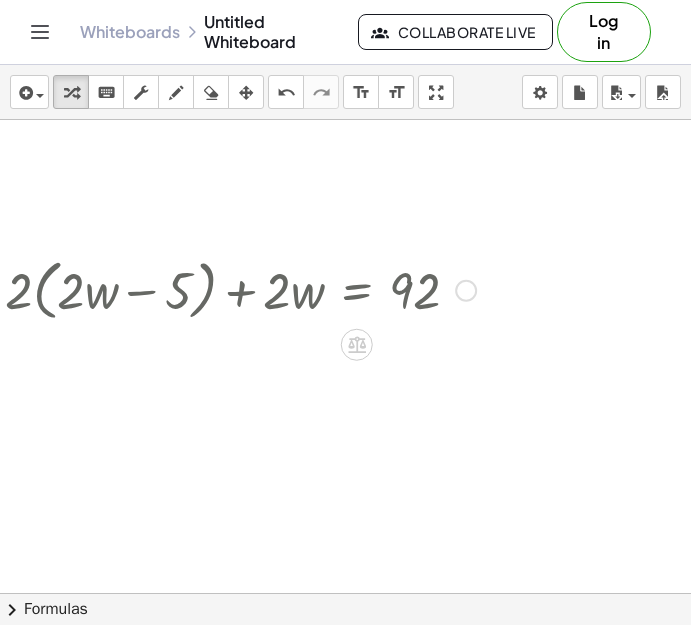 scroll, scrollTop: 0, scrollLeft: 477, axis: horizontal 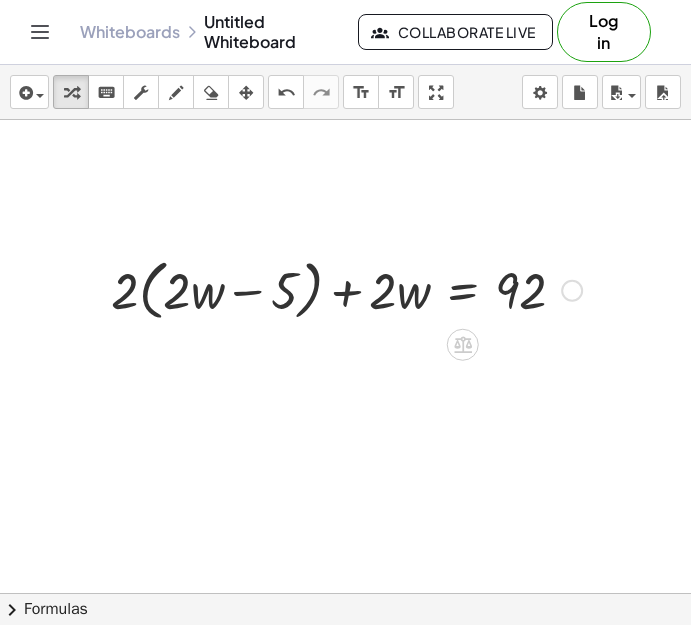 click on "Go back to this line Copy line as LaTeX Copy derivation as LaTeX" at bounding box center [572, 291] 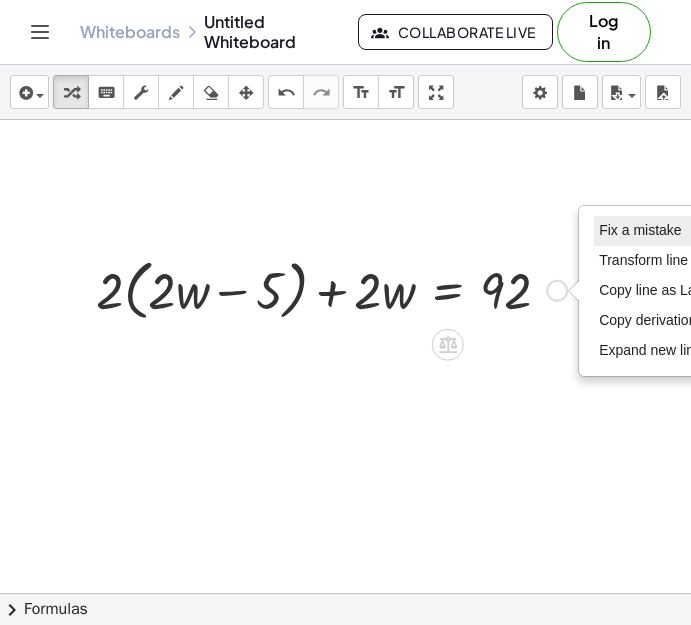 click on "Fix a mistake" at bounding box center [640, 230] 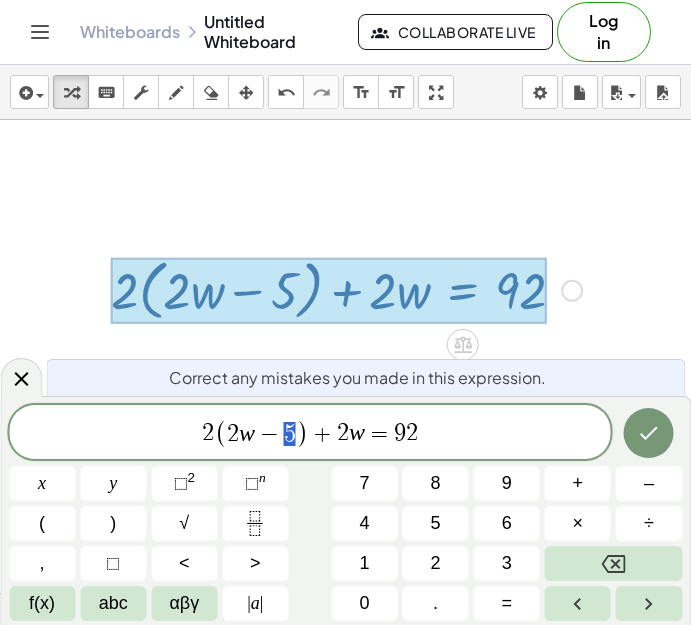 drag, startPoint x: 302, startPoint y: 434, endPoint x: 281, endPoint y: 431, distance: 21.213203 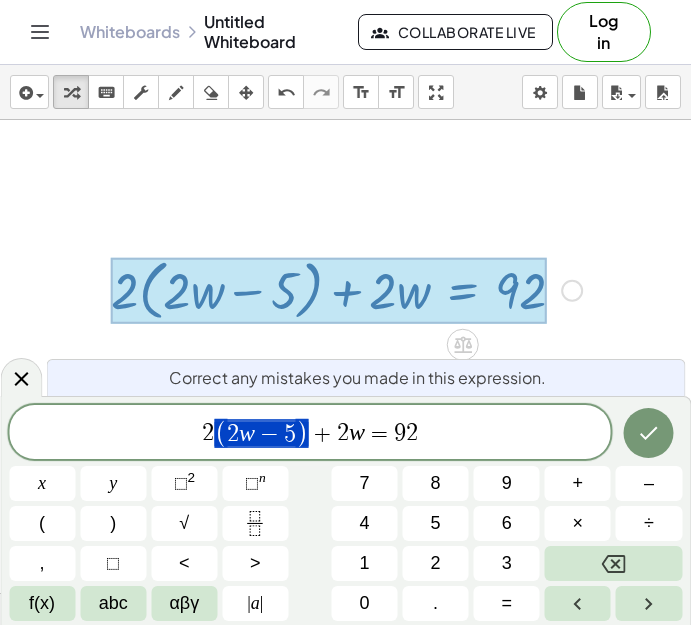 drag, startPoint x: 304, startPoint y: 431, endPoint x: 245, endPoint y: 429, distance: 59.03389 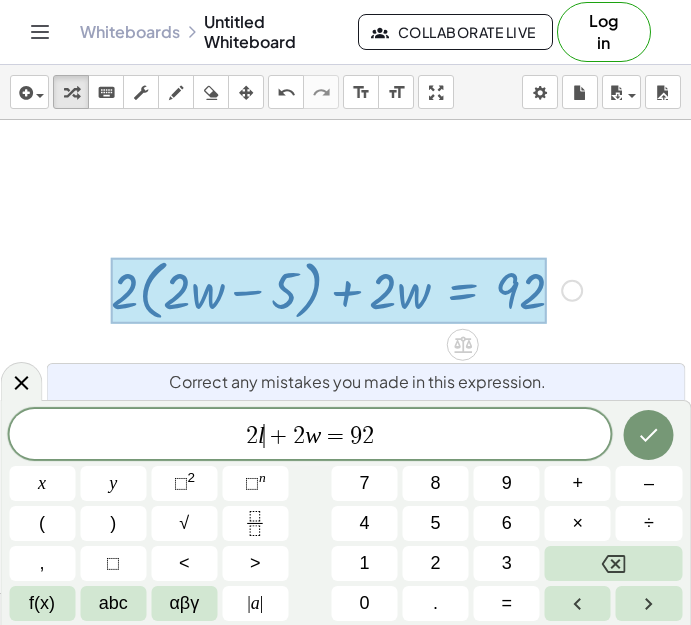 click on "w" at bounding box center (313, 435) 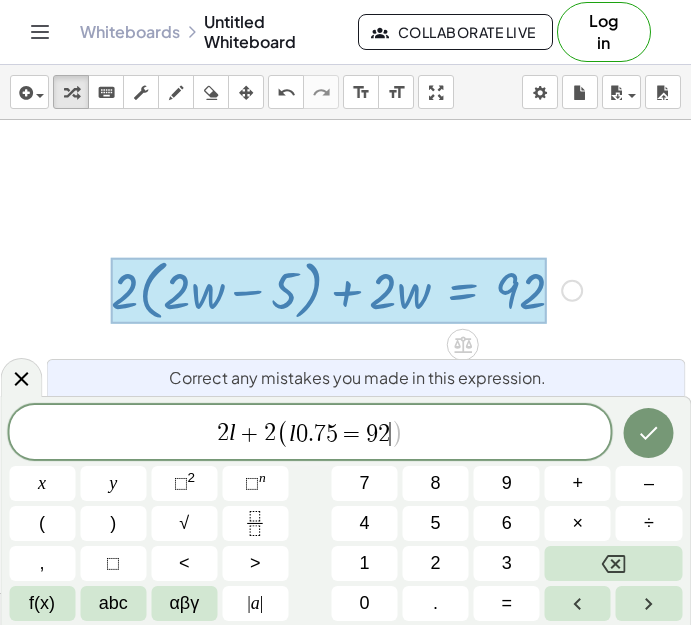 click on ")" at bounding box center [396, 433] 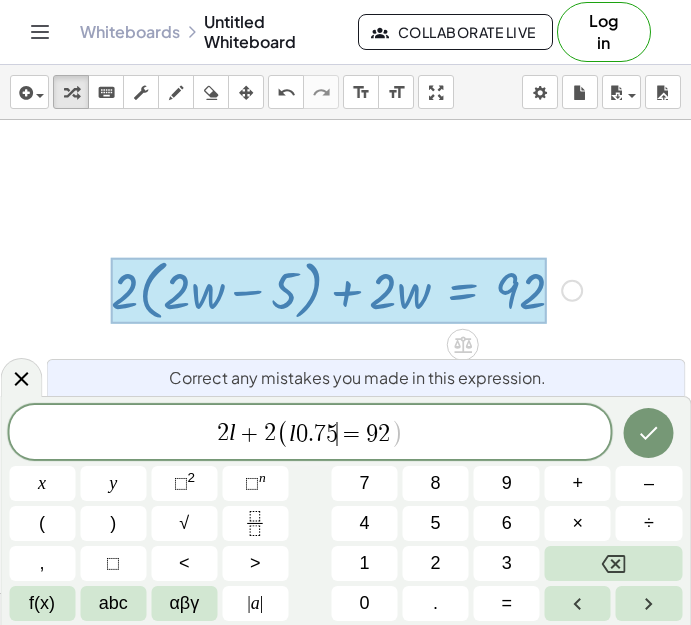 click on "l 0 . 7 5 ​ = 9 2" at bounding box center (339, 434) 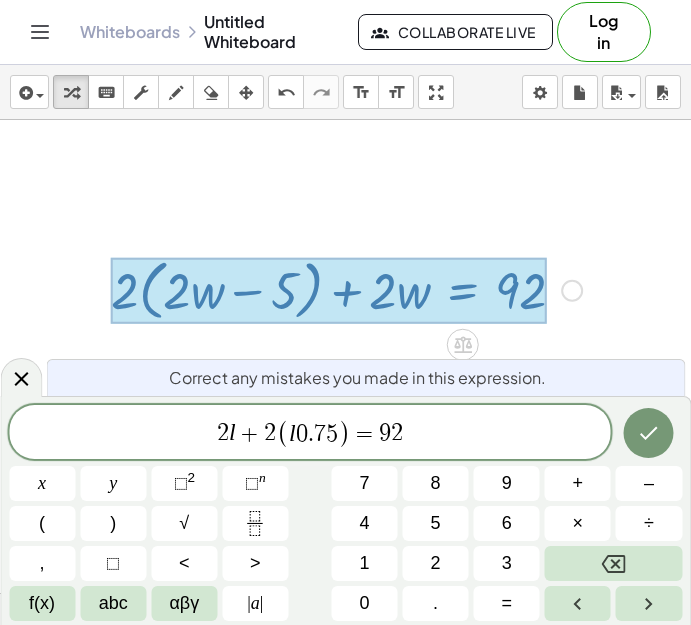 click on "2 l + 2 ( l 0 . 7 5 ) ​ = 9 2" at bounding box center (310, 433) 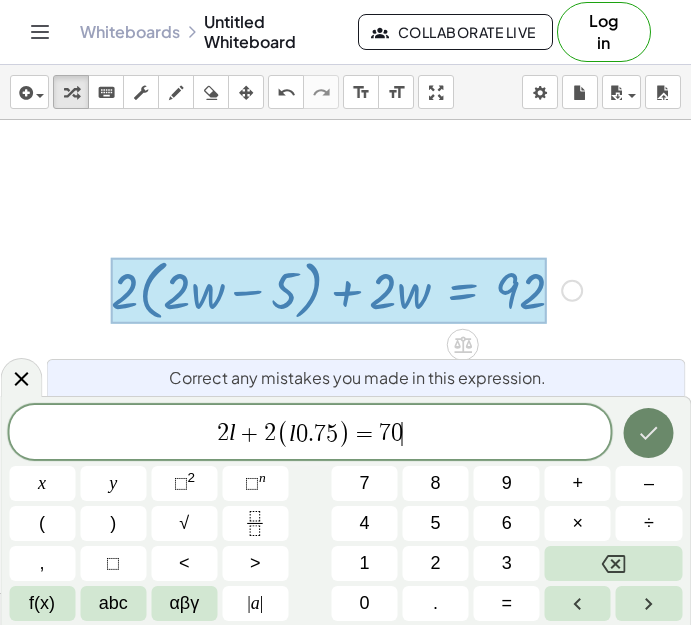 click 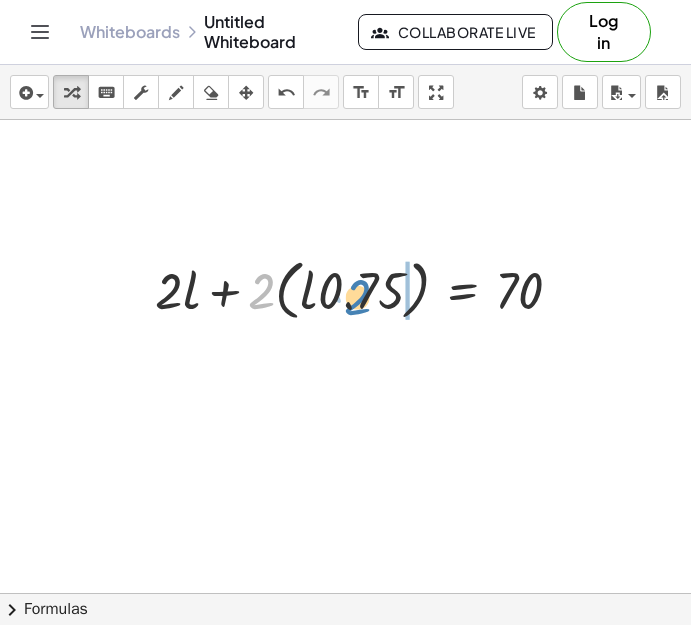 drag, startPoint x: 247, startPoint y: 292, endPoint x: 343, endPoint y: 298, distance: 96.18732 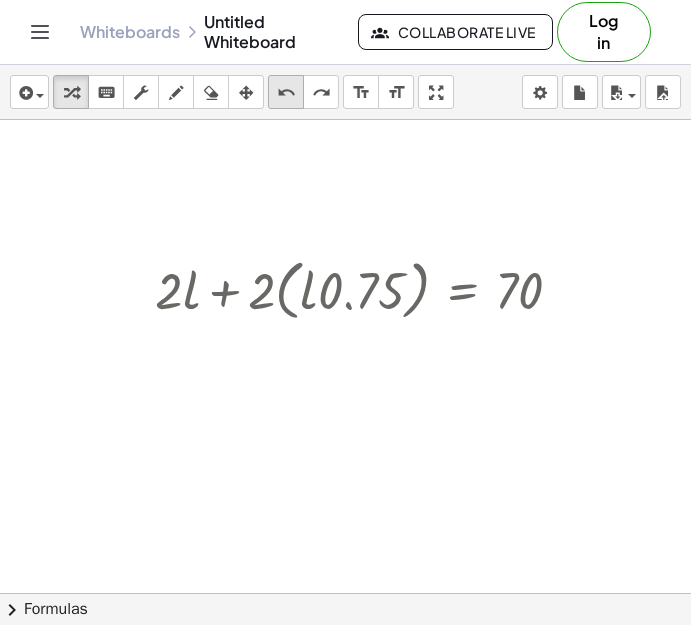 click on "undo" at bounding box center (286, 93) 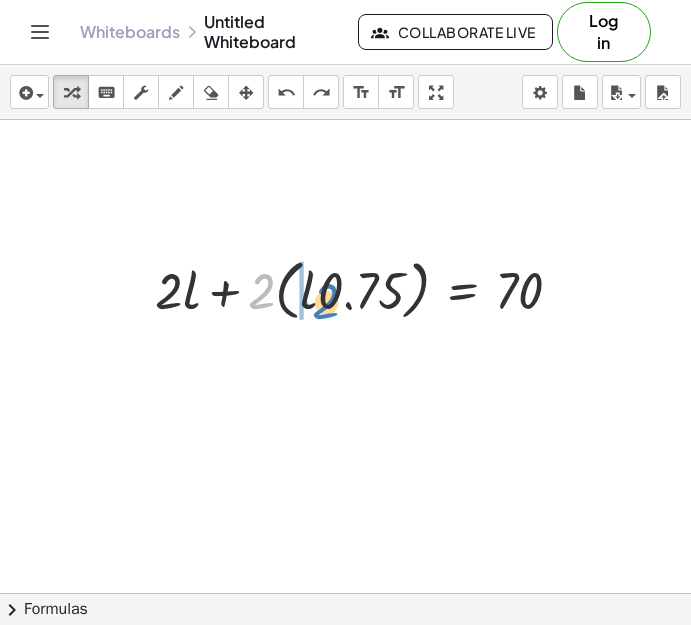 drag, startPoint x: 247, startPoint y: 285, endPoint x: 312, endPoint y: 295, distance: 65.76473 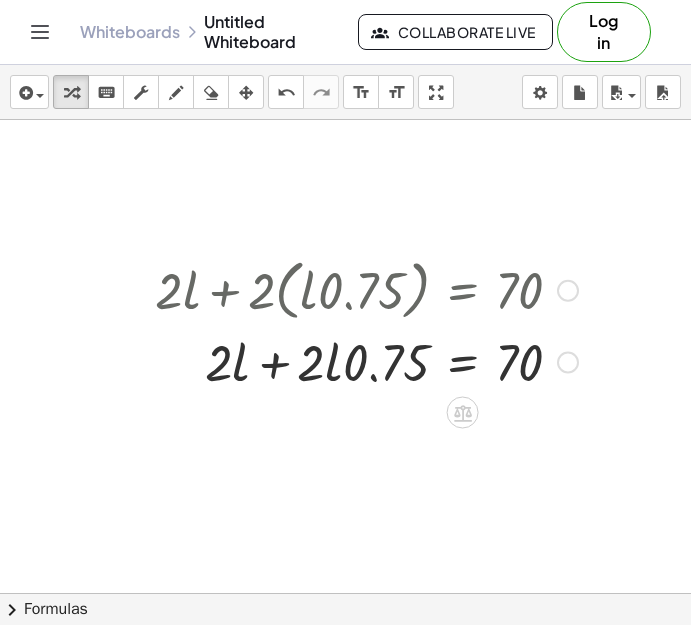 click at bounding box center [366, 361] 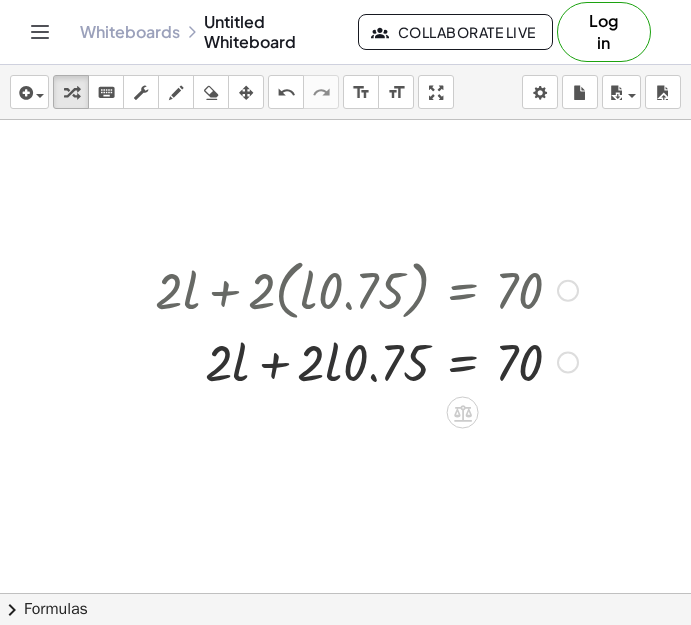 click at bounding box center [366, 361] 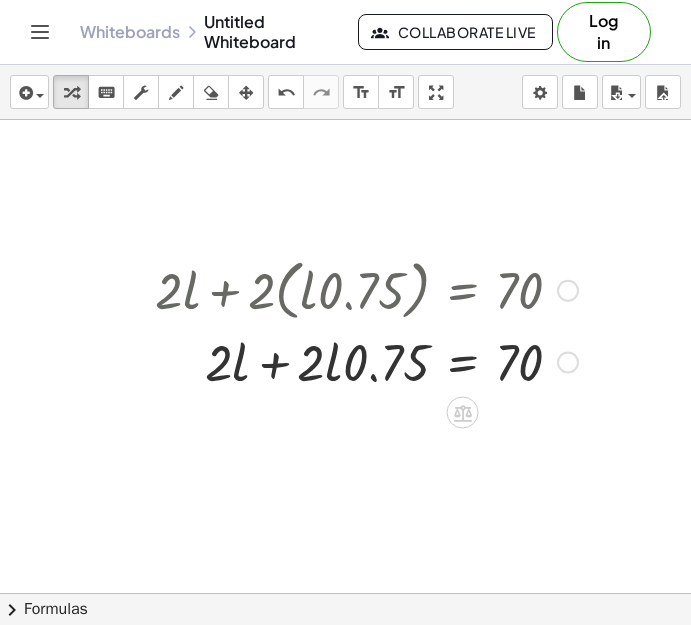 click at bounding box center [366, 361] 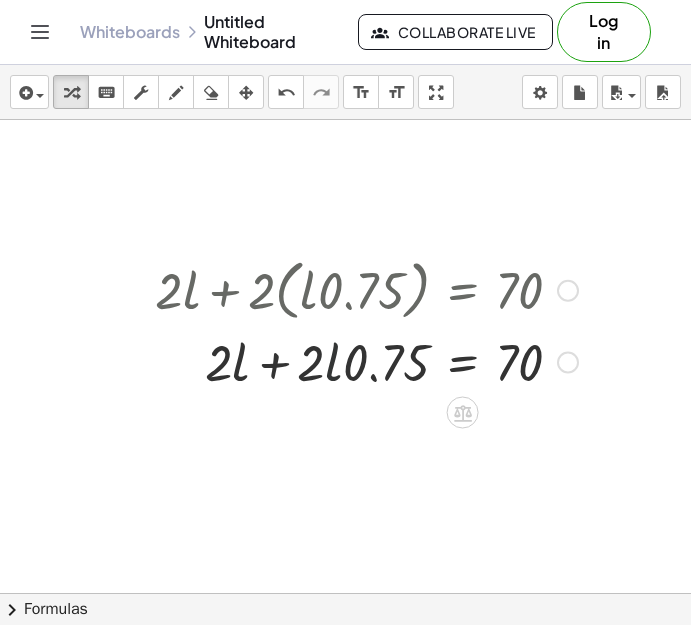click at bounding box center (366, 361) 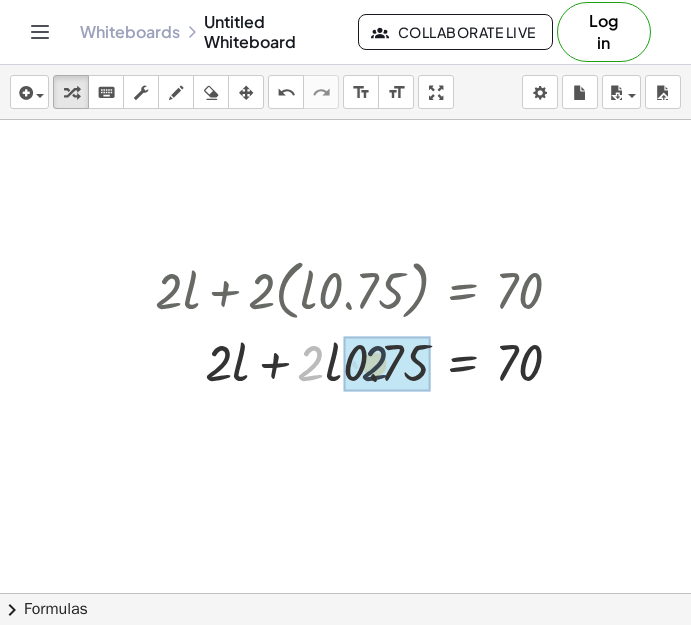 drag, startPoint x: 299, startPoint y: 363, endPoint x: 378, endPoint y: 366, distance: 79.05694 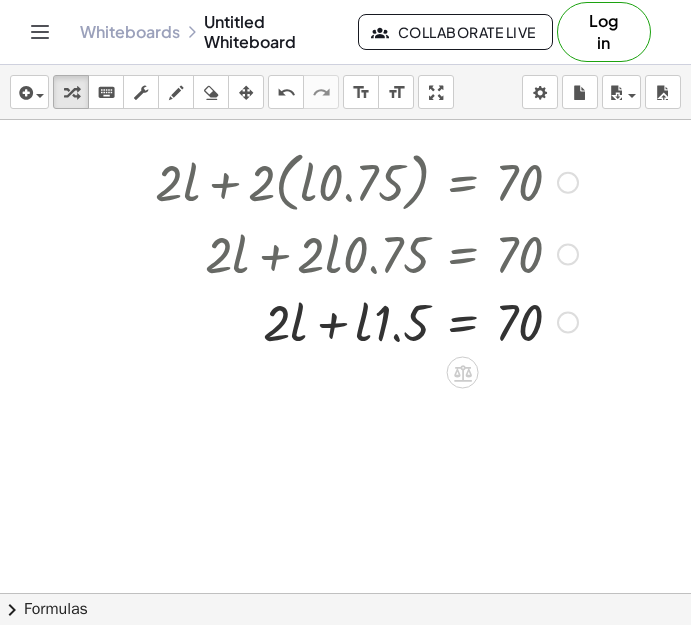 scroll, scrollTop: 109, scrollLeft: 467, axis: both 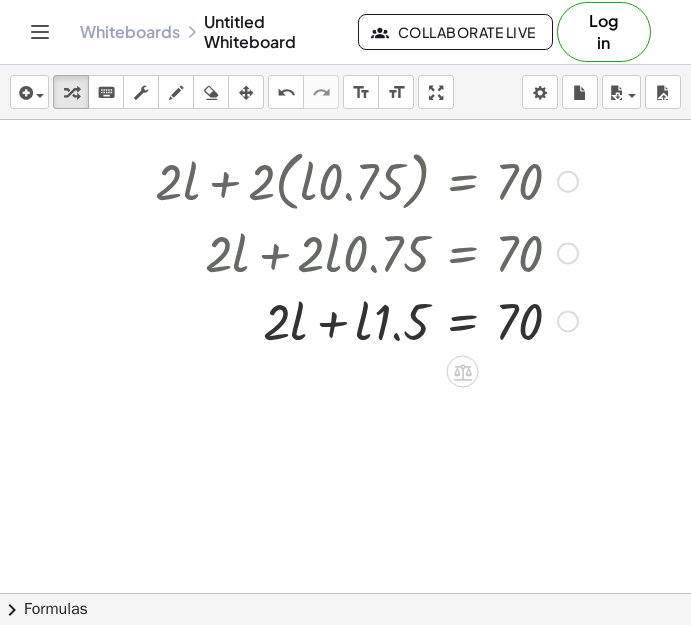 click at bounding box center (366, 320) 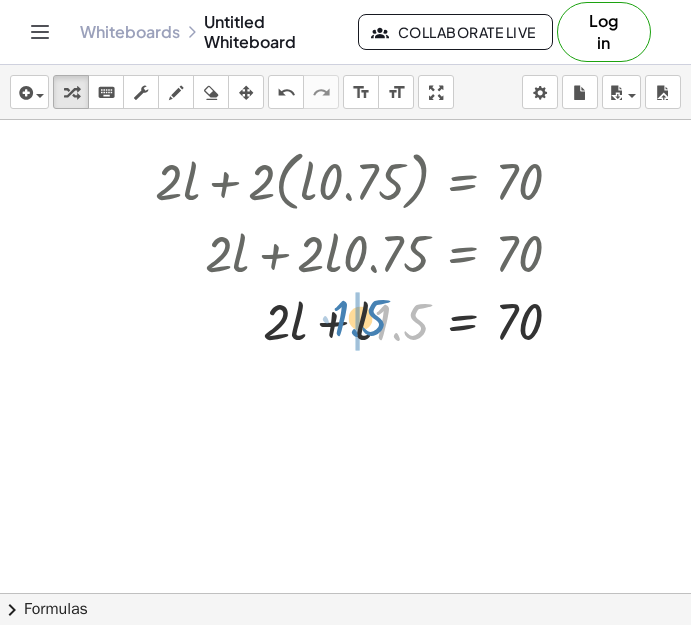 drag, startPoint x: 393, startPoint y: 328, endPoint x: 352, endPoint y: 324, distance: 41.19466 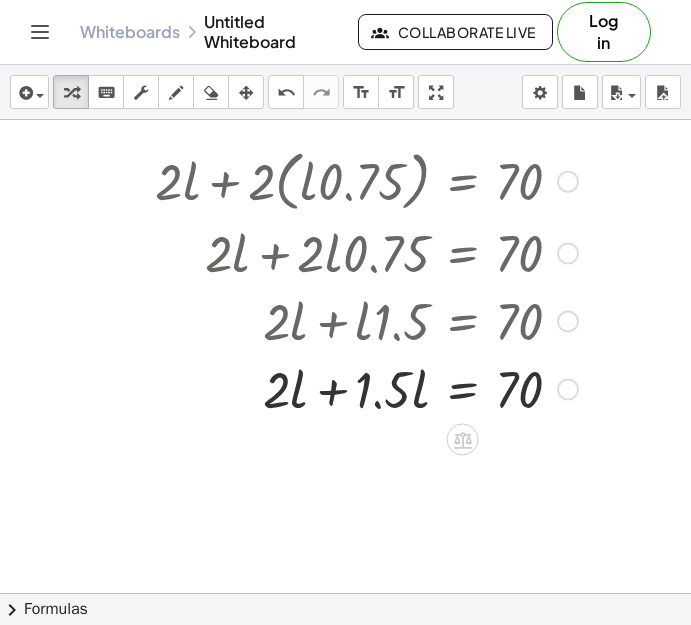 click at bounding box center (366, 388) 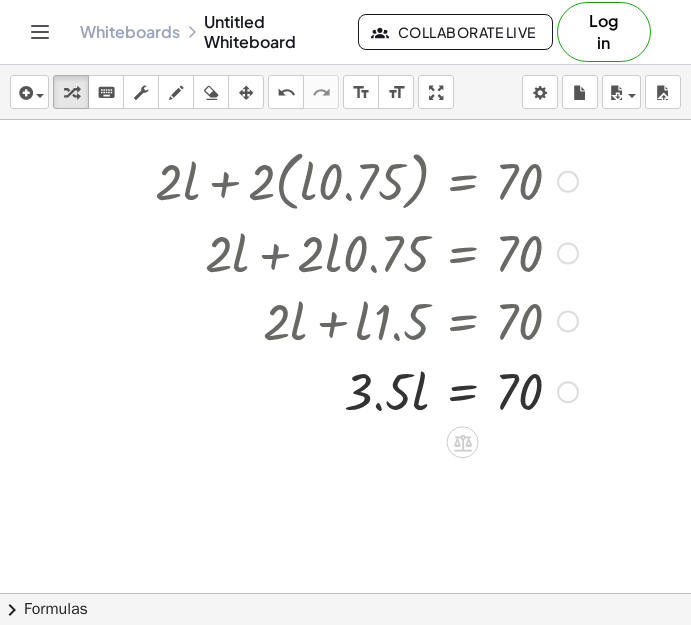 click at bounding box center [366, 390] 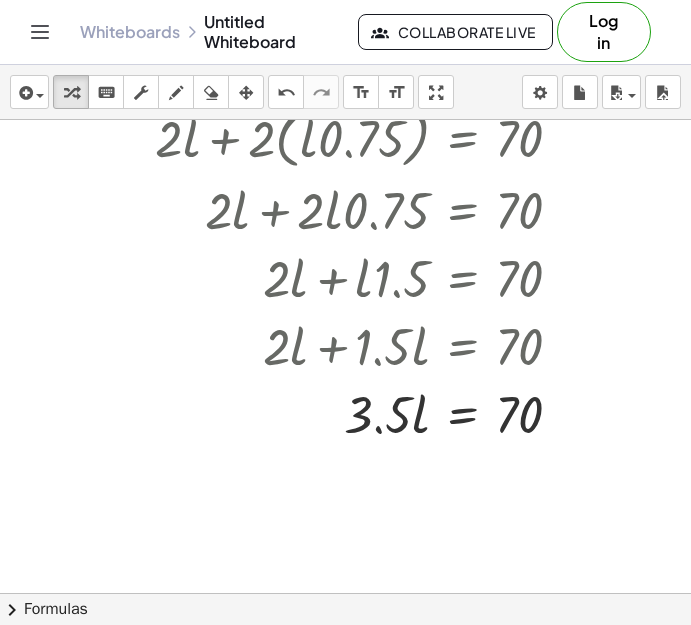 scroll, scrollTop: 153, scrollLeft: 467, axis: both 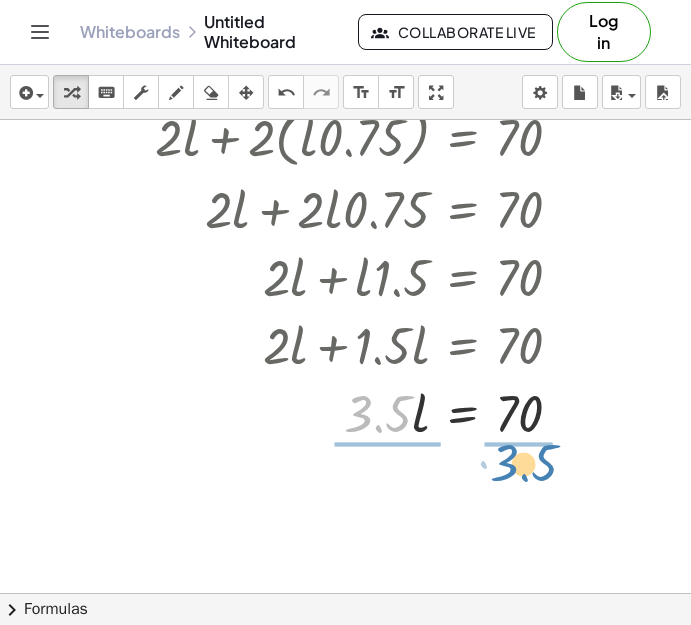drag, startPoint x: 381, startPoint y: 421, endPoint x: 529, endPoint y: 475, distance: 157.54364 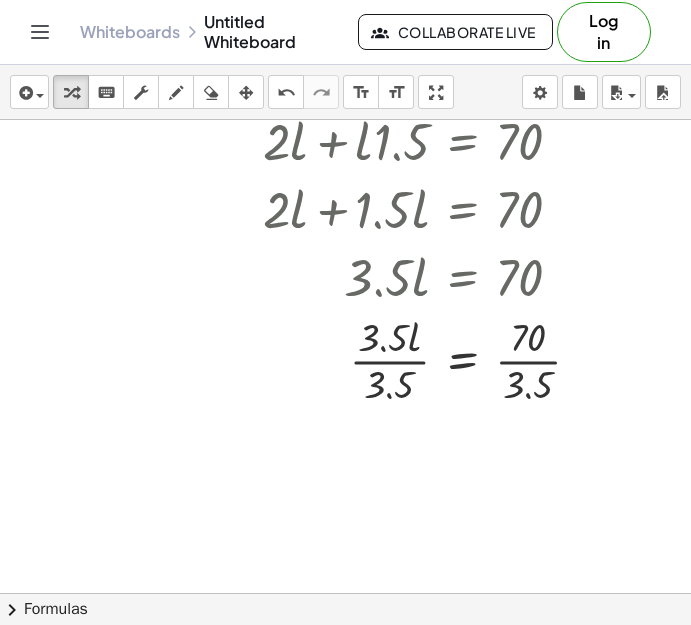 scroll, scrollTop: 290, scrollLeft: 467, axis: both 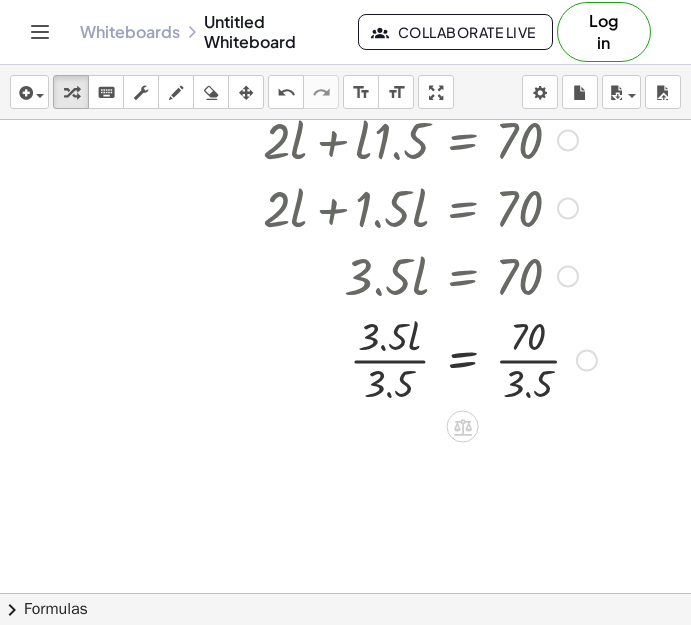 click at bounding box center (376, 358) 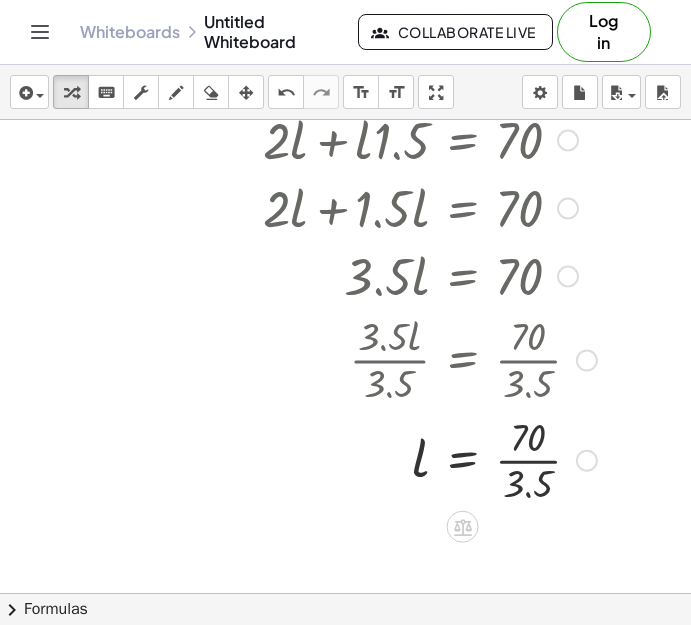 click at bounding box center (376, 459) 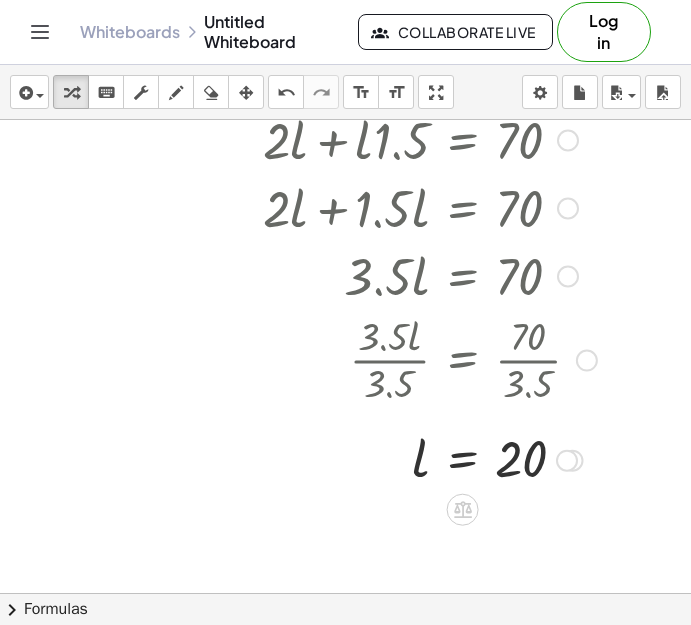 scroll, scrollTop: 0, scrollLeft: 467, axis: horizontal 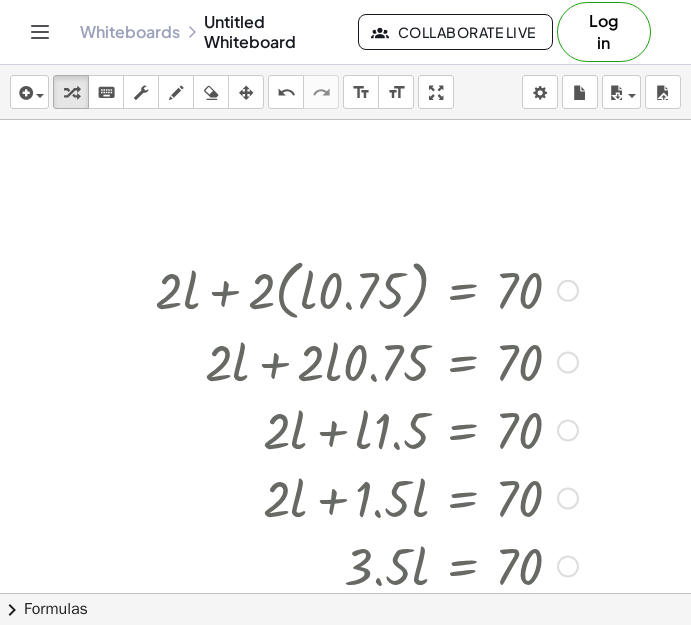 click at bounding box center (568, 291) 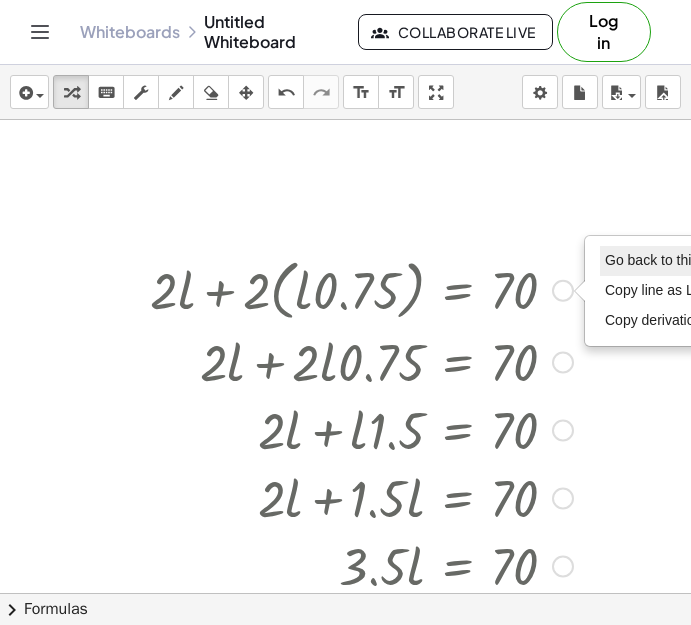 click on "Go back to this line" at bounding box center (685, 261) 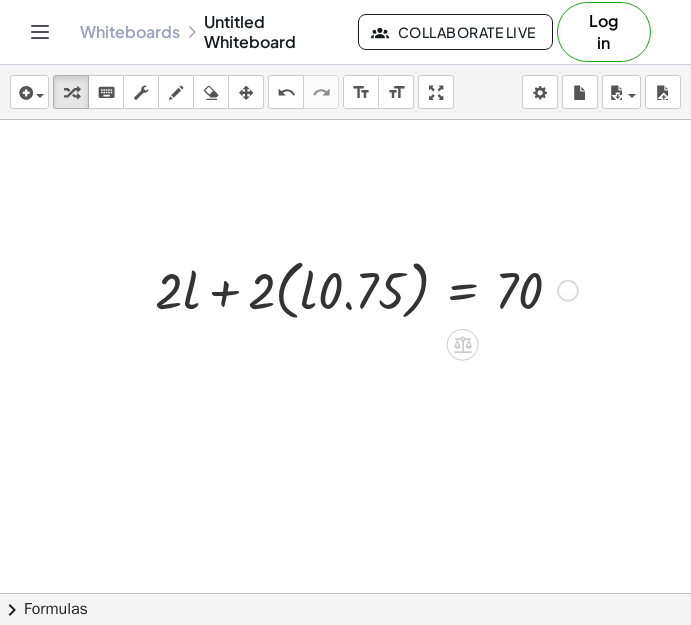 click on "Go back to this line Copy line as LaTeX Copy derivation as LaTeX" at bounding box center [568, 291] 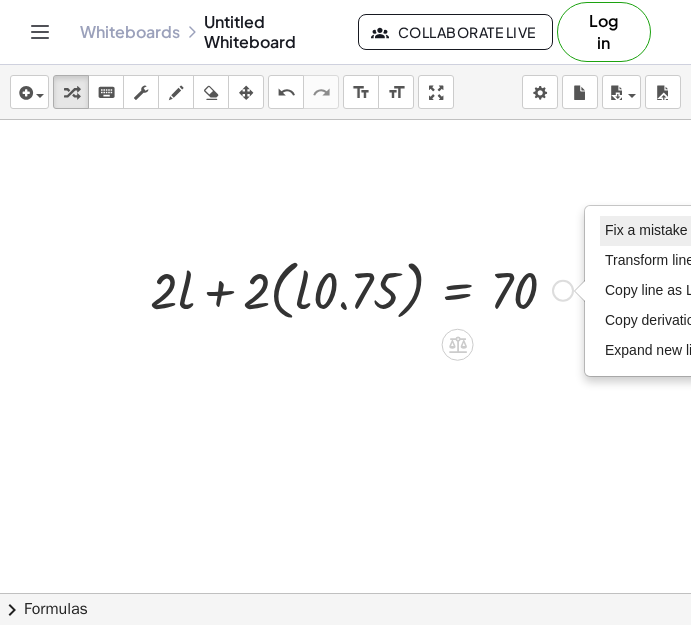 click on "Fix a mistake" at bounding box center [646, 230] 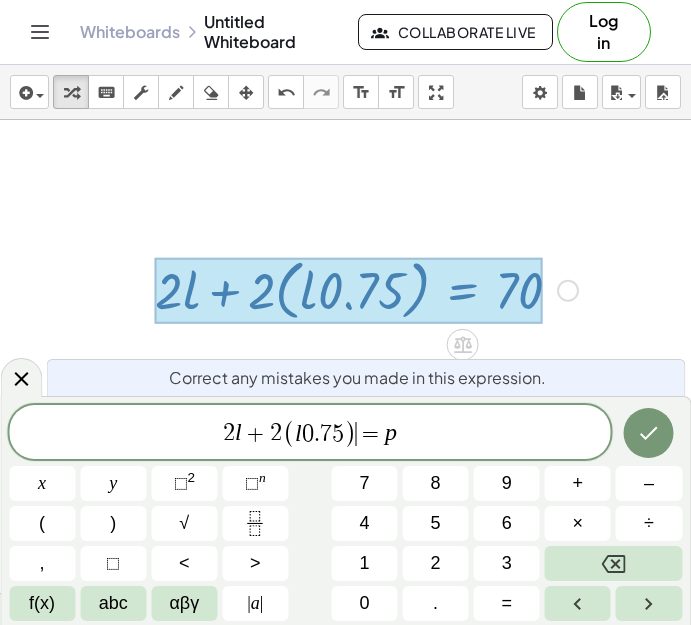 click on "2 l + 2 ( l 0 . 7 5 ) ​ = p" at bounding box center [310, 433] 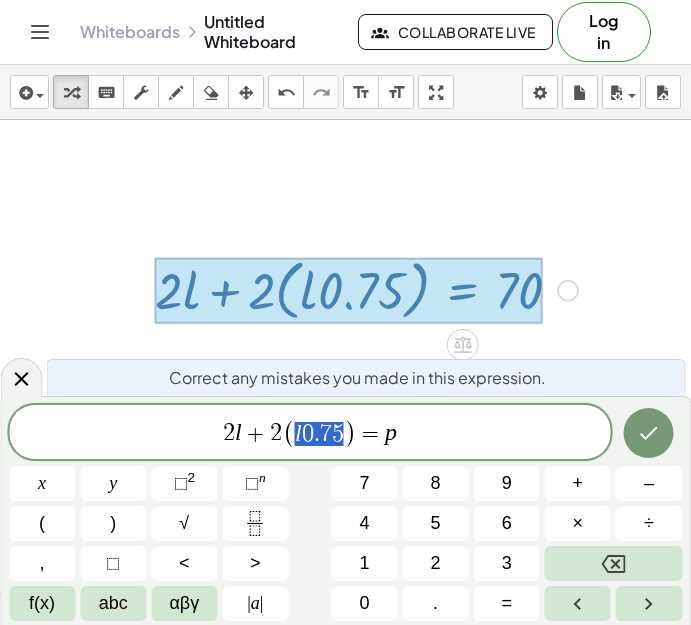 drag, startPoint x: 347, startPoint y: 433, endPoint x: 294, endPoint y: 430, distance: 53.08484 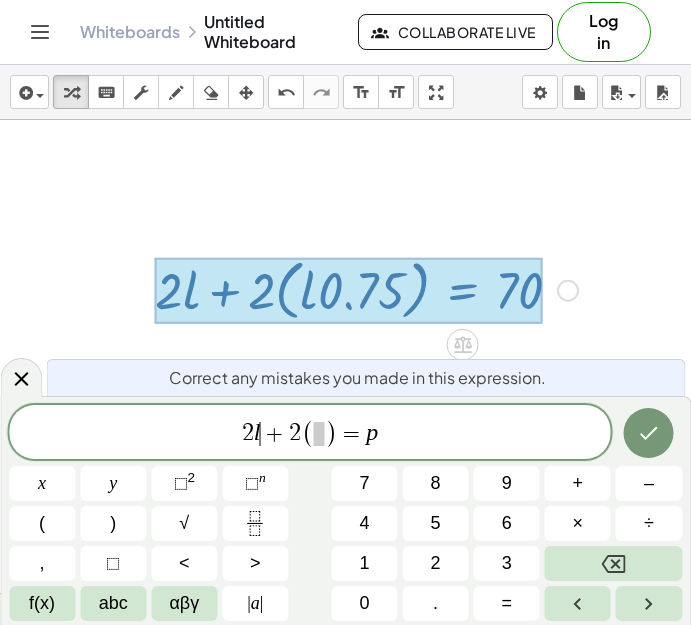 click on "+" at bounding box center (274, 434) 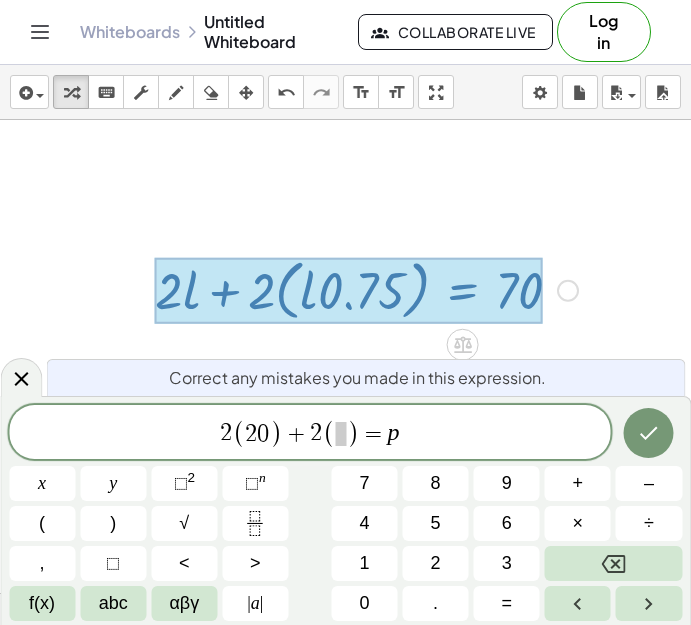 click on "( )" at bounding box center (340, 433) 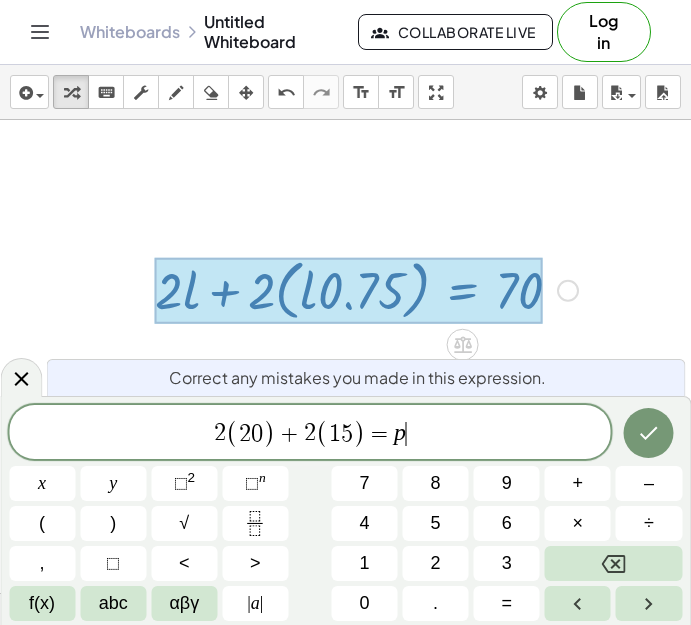 click on "2 ( 2 0 ) + 2 ( 1 5 ) = p ​" at bounding box center [310, 433] 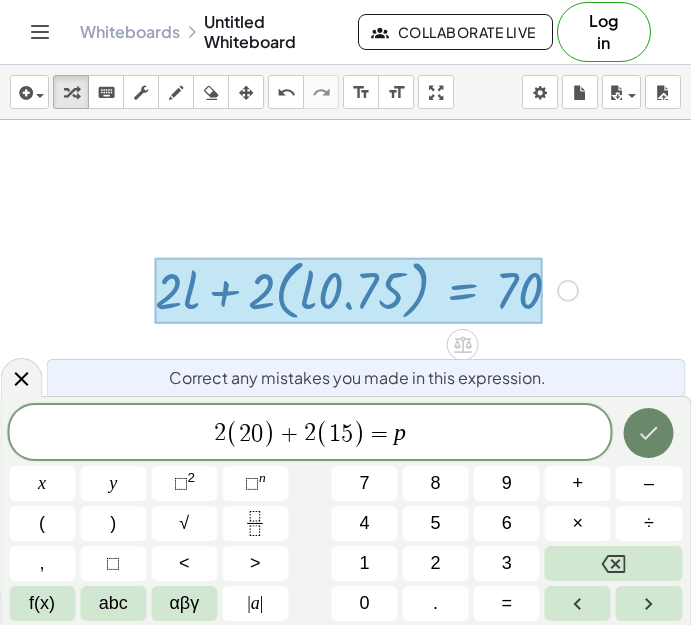 click 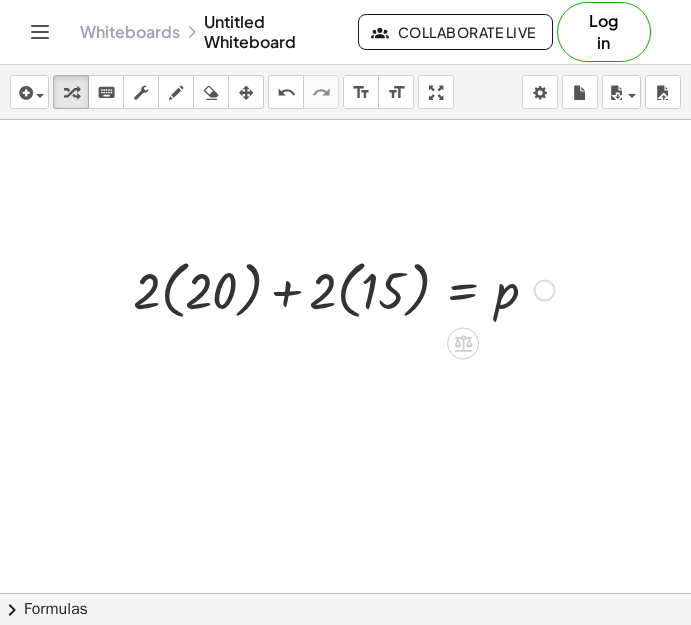 click at bounding box center (344, 288) 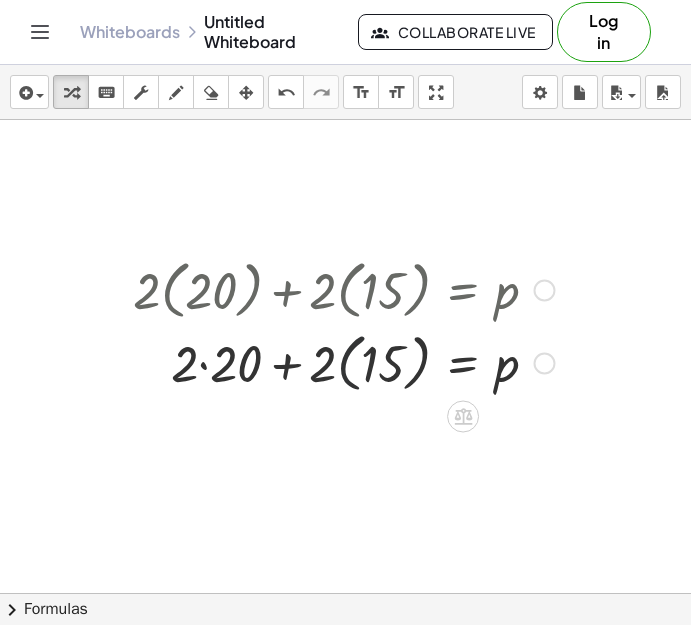 click at bounding box center (344, 361) 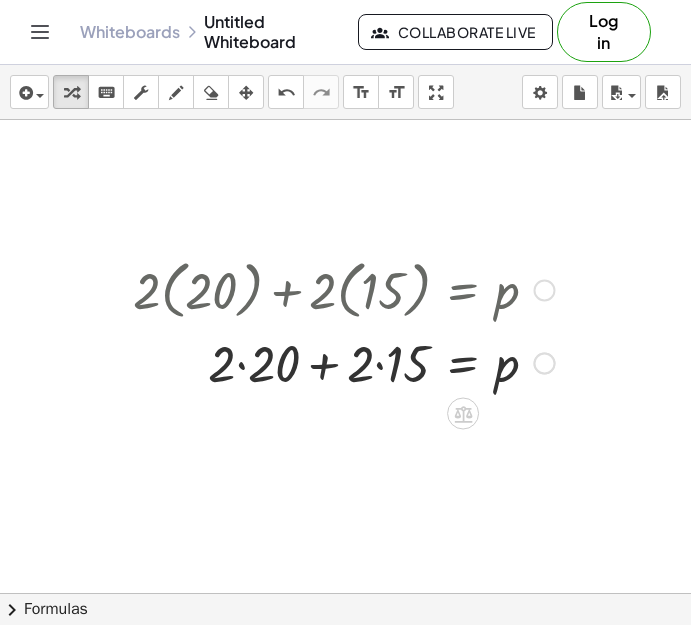 click at bounding box center (344, 362) 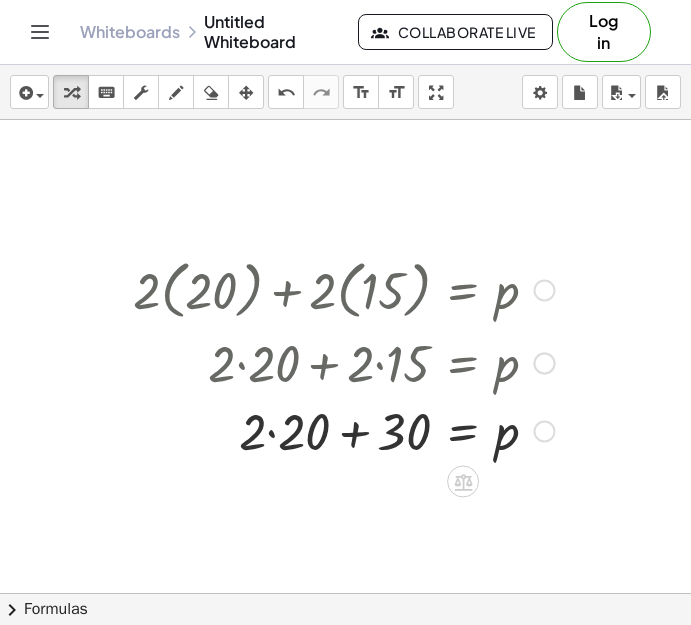 click at bounding box center (344, 430) 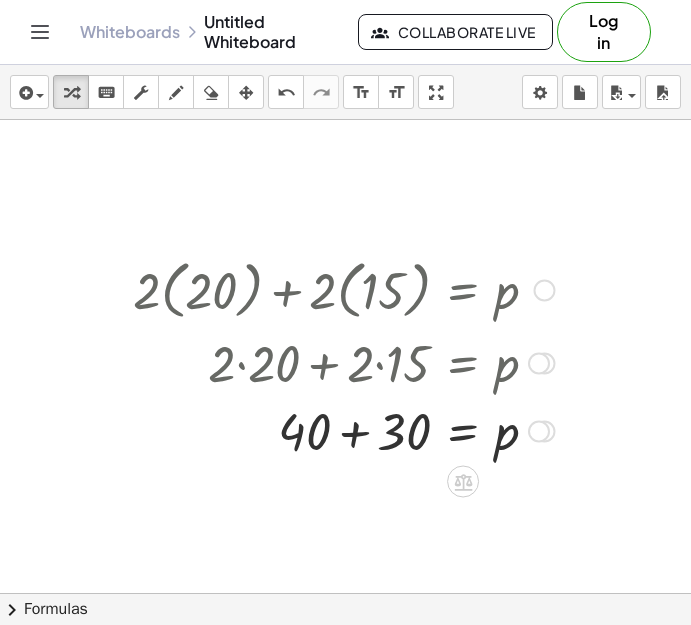 click at bounding box center (344, 430) 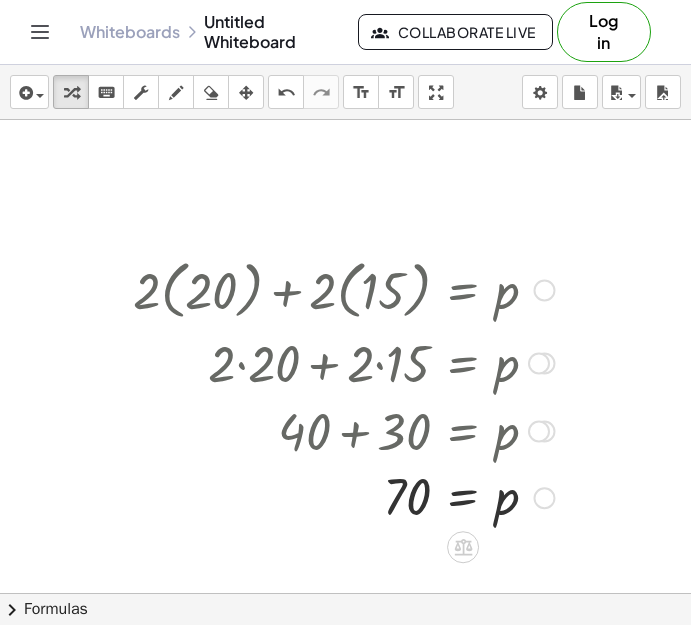 click at bounding box center (544, 291) 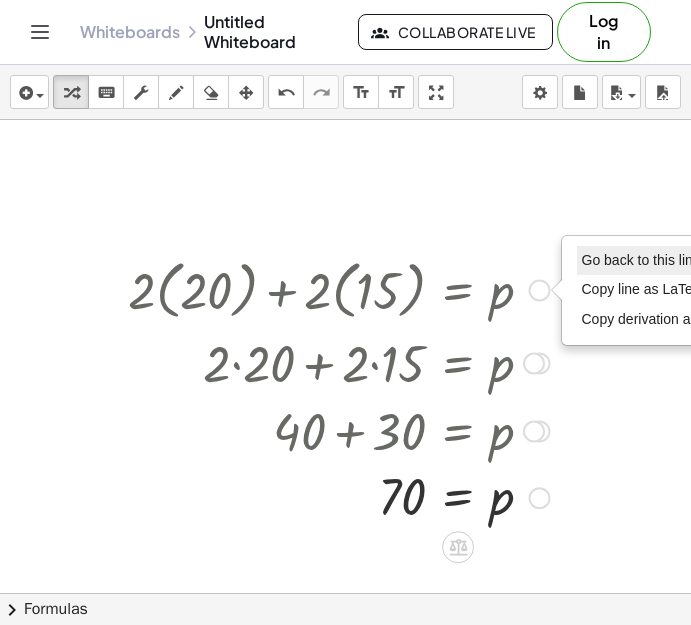 click on "Go back to this line" at bounding box center (641, 260) 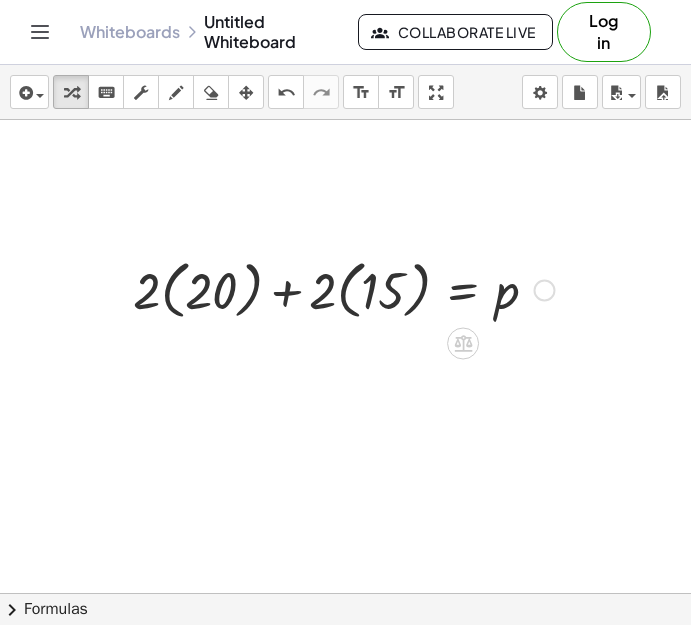 click on "Go back to this line Copy line as LaTeX Copy derivation as LaTeX" at bounding box center (544, 291) 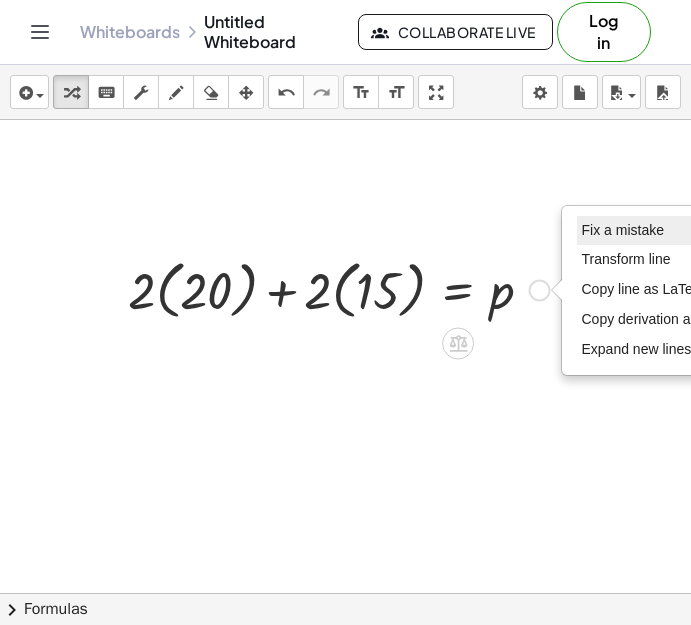 click on "Fix a mistake" at bounding box center [623, 230] 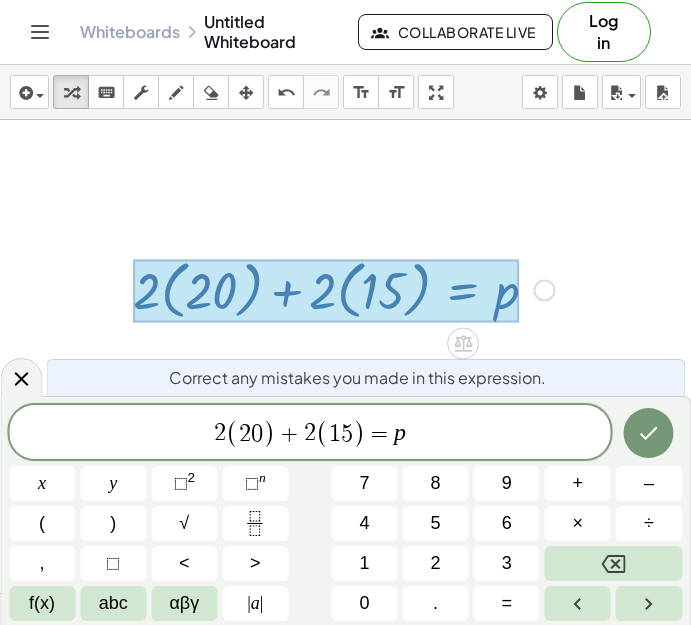 click at bounding box center (326, 290) 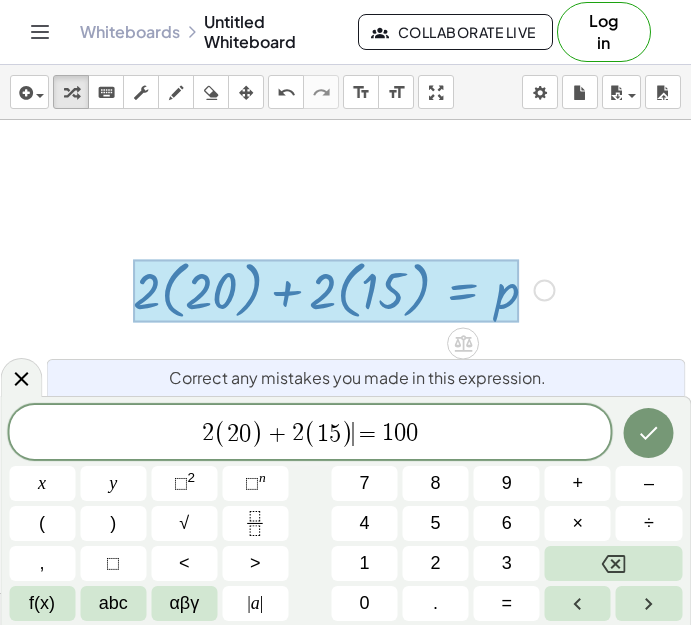 click on "=" at bounding box center [368, 434] 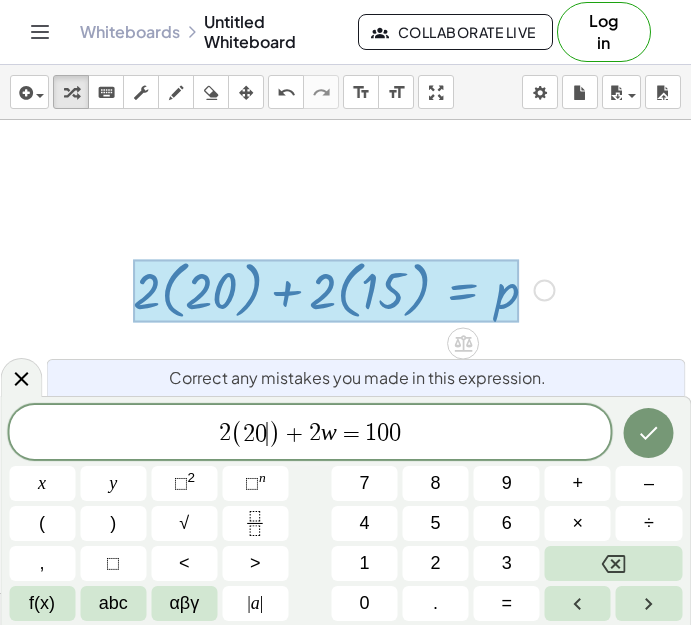 click on "0" at bounding box center (261, 434) 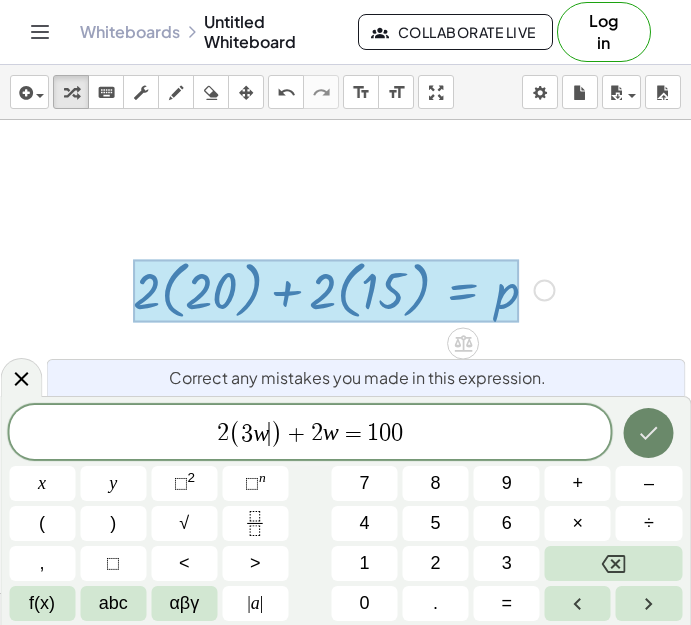click at bounding box center (649, 433) 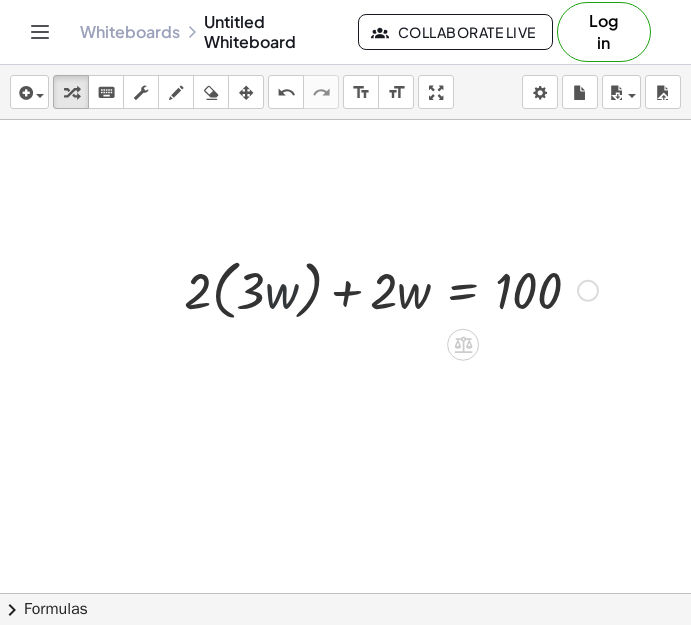 click at bounding box center [391, 289] 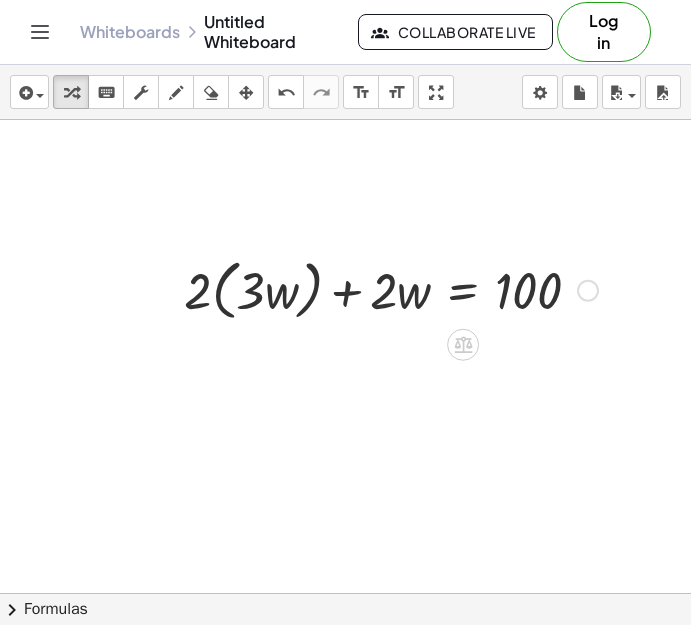click at bounding box center [391, 289] 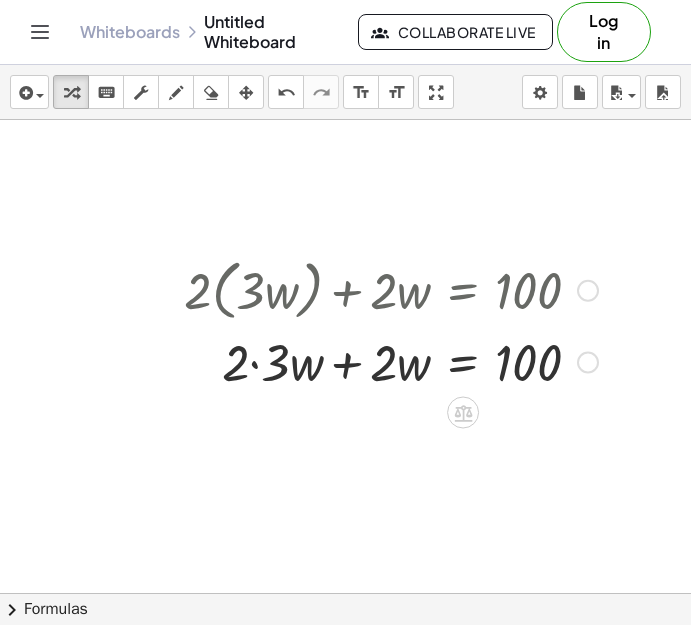 click at bounding box center [391, 361] 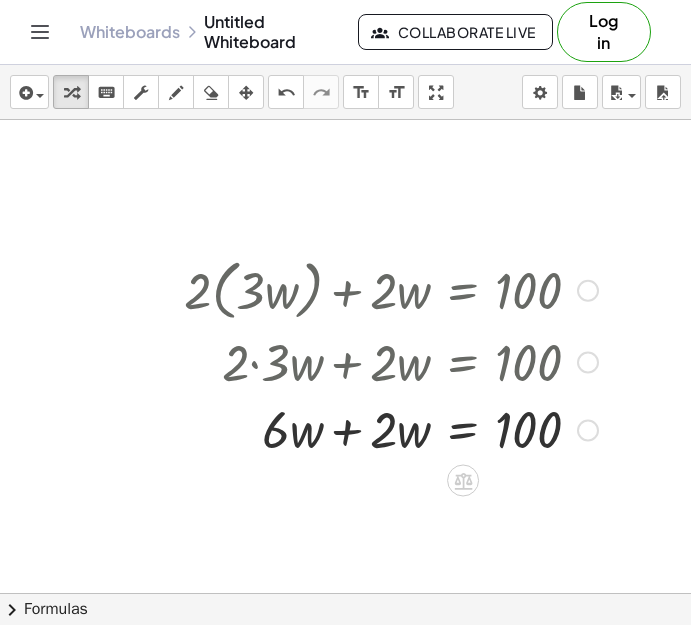click at bounding box center (371, 361) 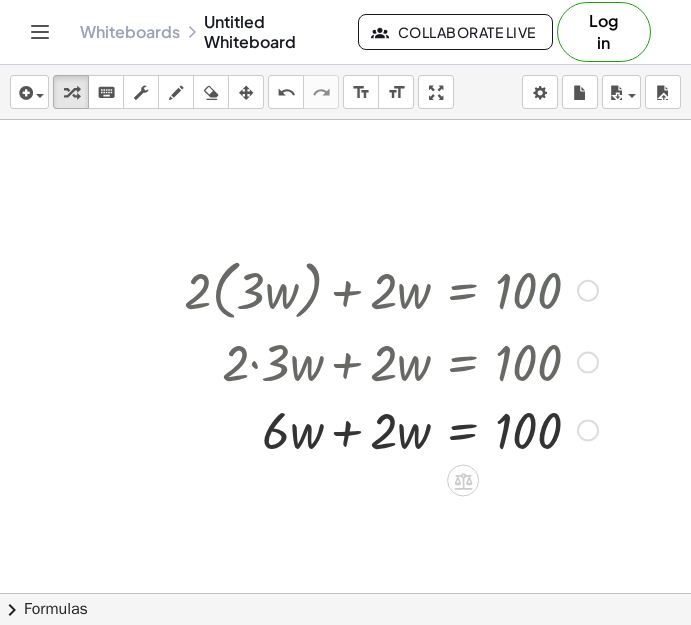 click at bounding box center [391, 429] 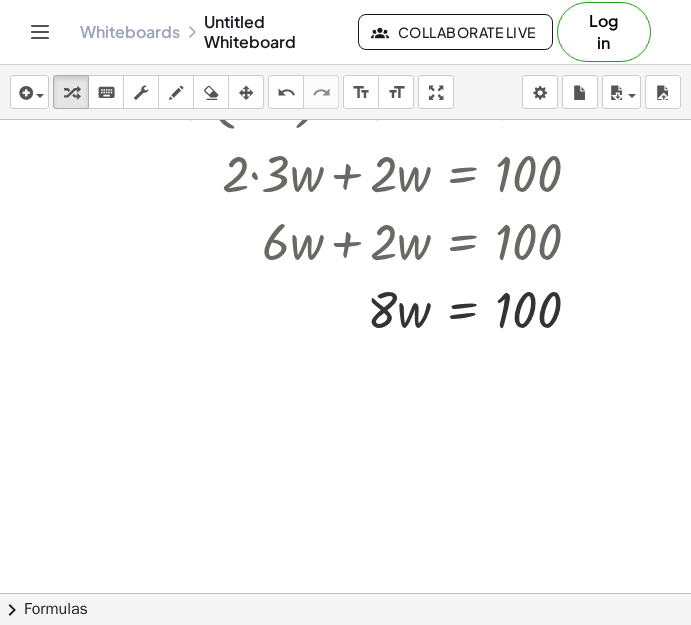 scroll, scrollTop: 190, scrollLeft: 467, axis: both 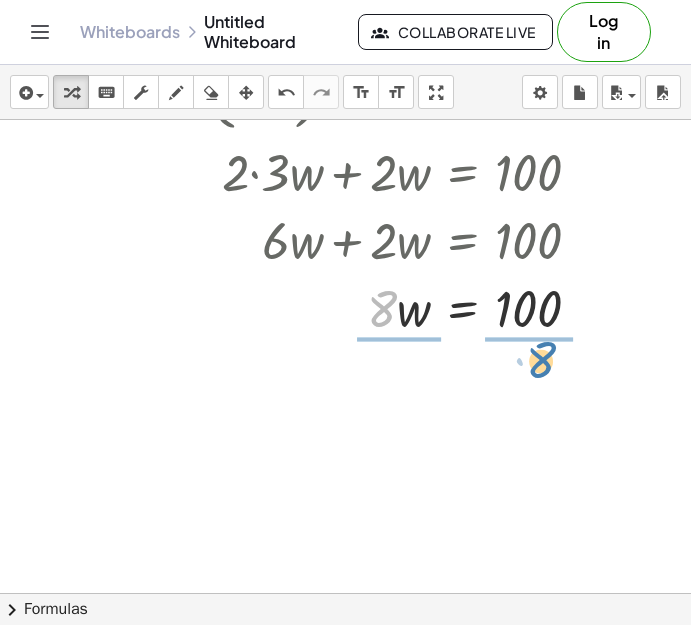 drag, startPoint x: 370, startPoint y: 308, endPoint x: 531, endPoint y: 362, distance: 169.8146 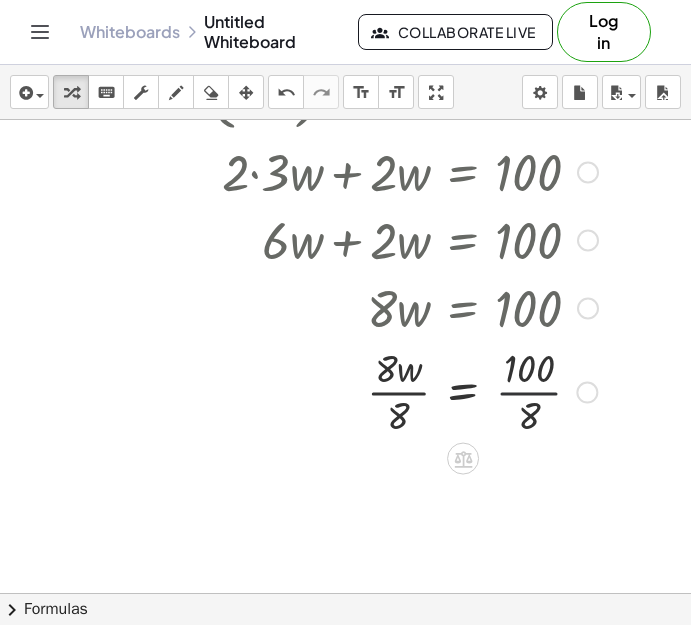 click at bounding box center (391, 390) 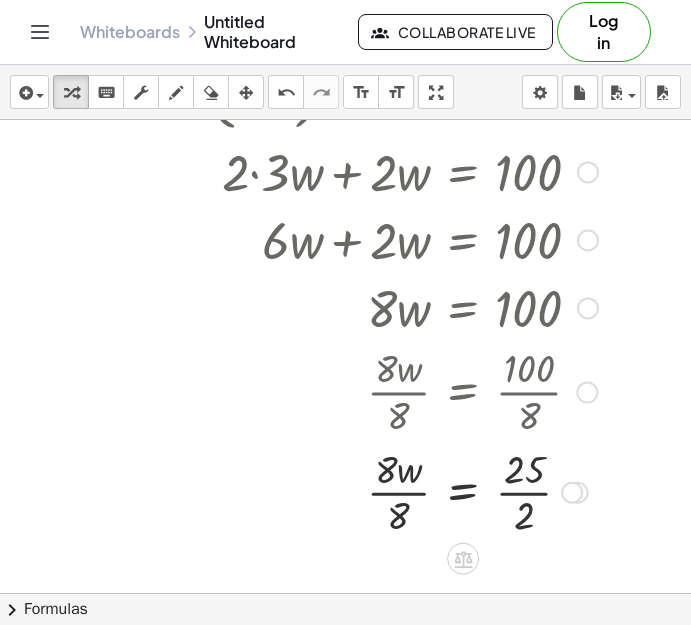 click at bounding box center [391, 491] 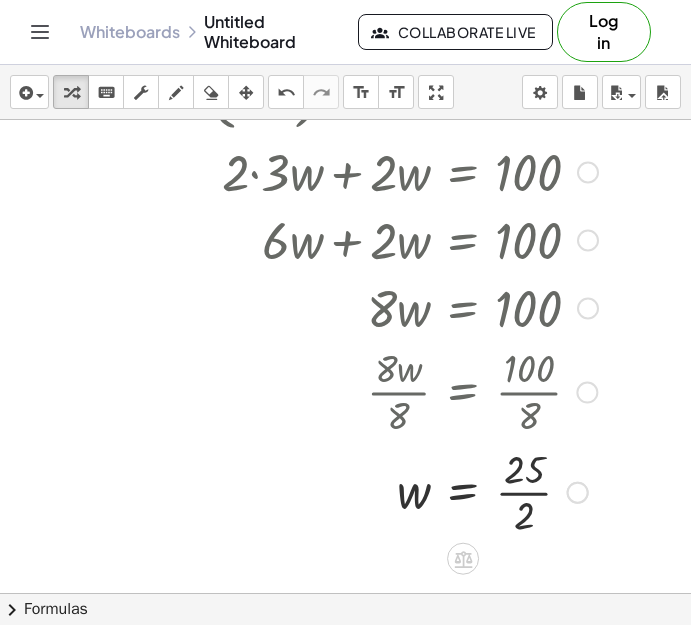 scroll, scrollTop: 326, scrollLeft: 467, axis: both 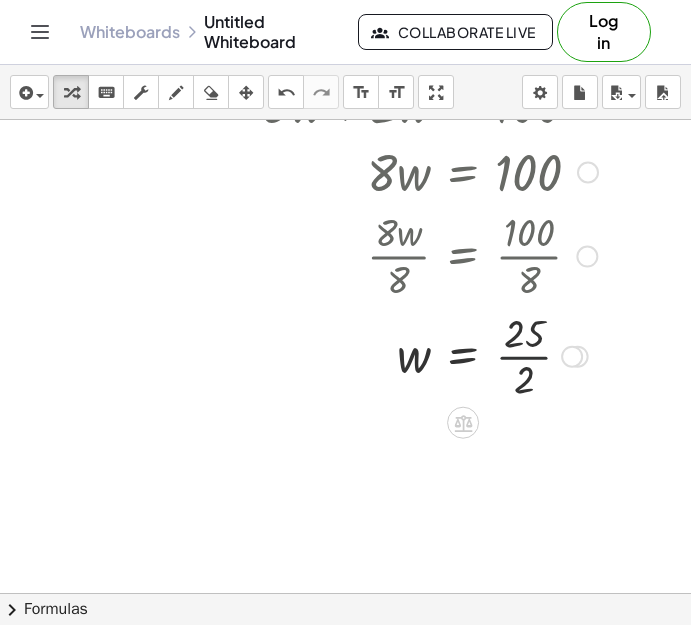 click at bounding box center (391, 355) 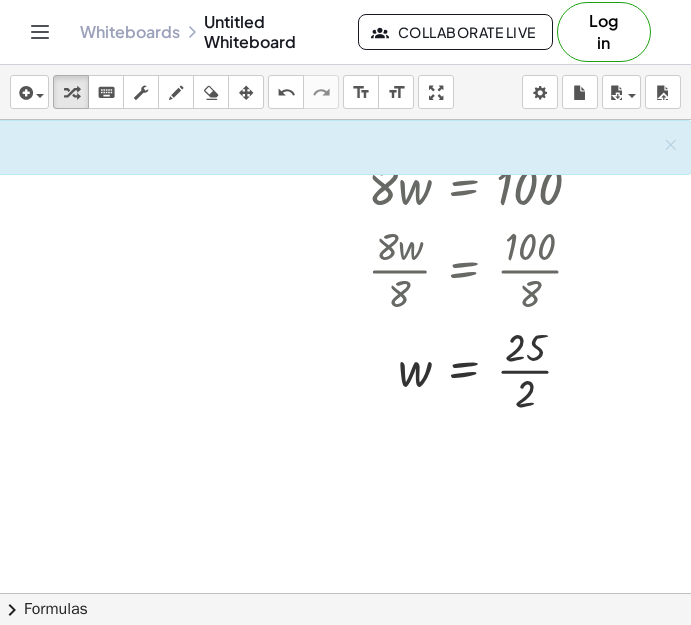 scroll, scrollTop: 312, scrollLeft: 461, axis: both 